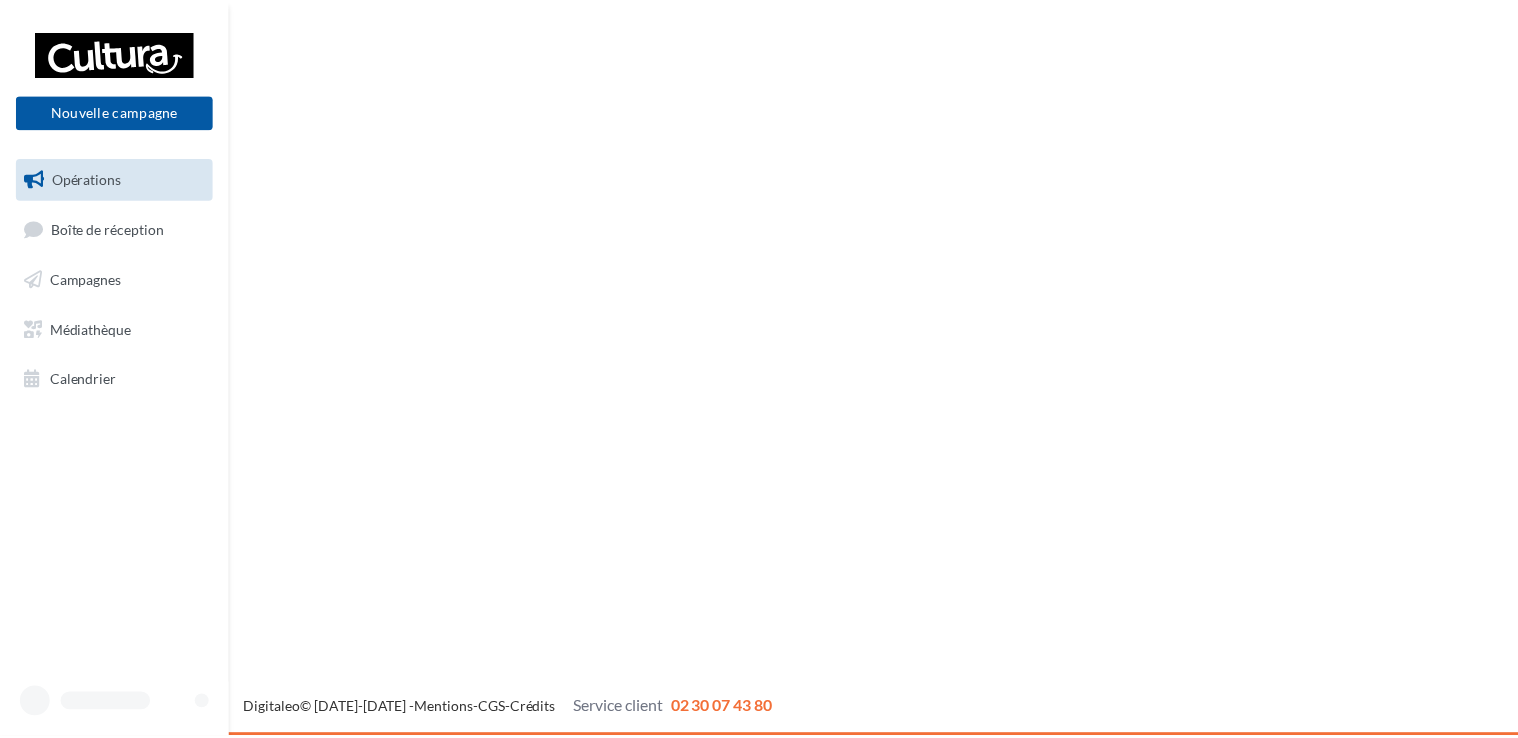 scroll, scrollTop: 0, scrollLeft: 0, axis: both 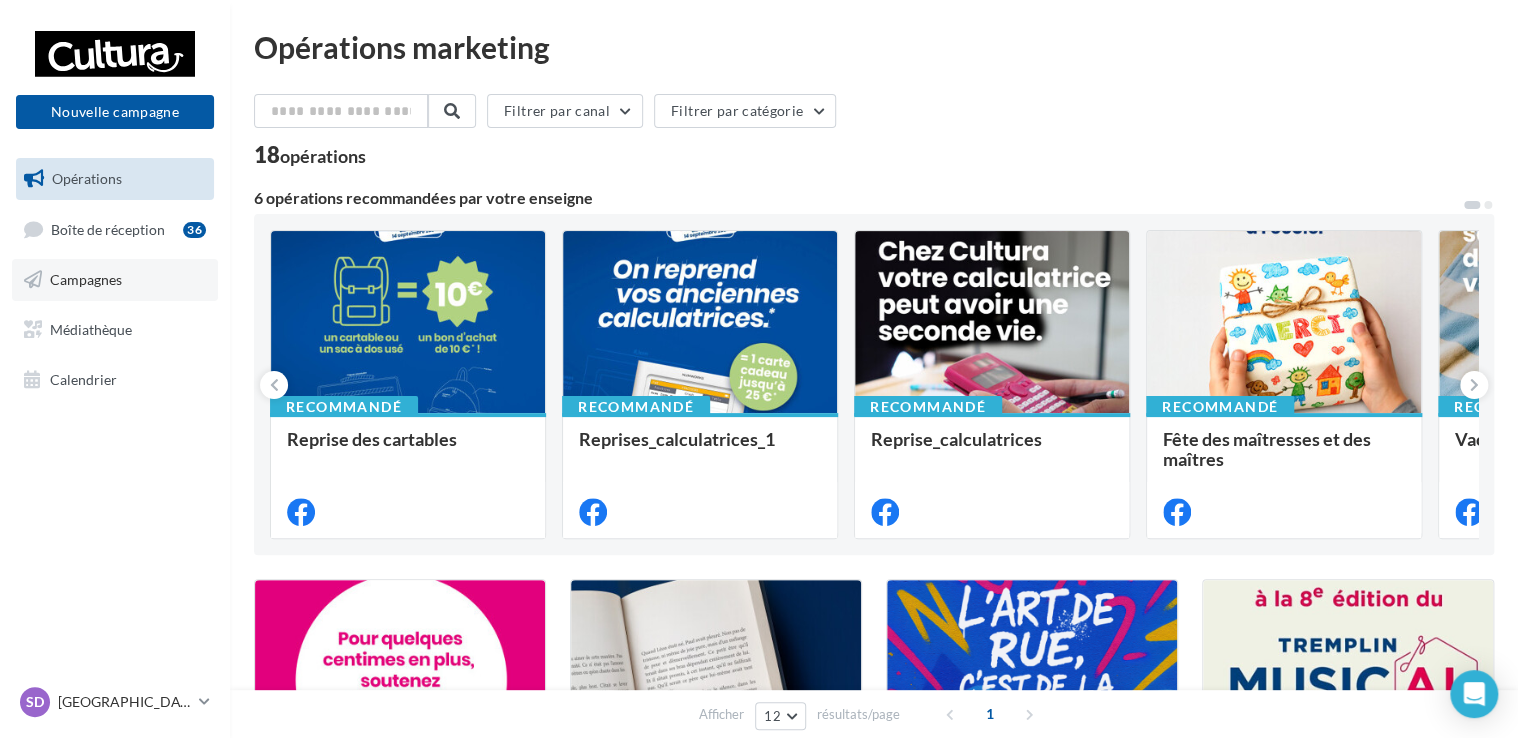 click on "Campagnes" at bounding box center (86, 279) 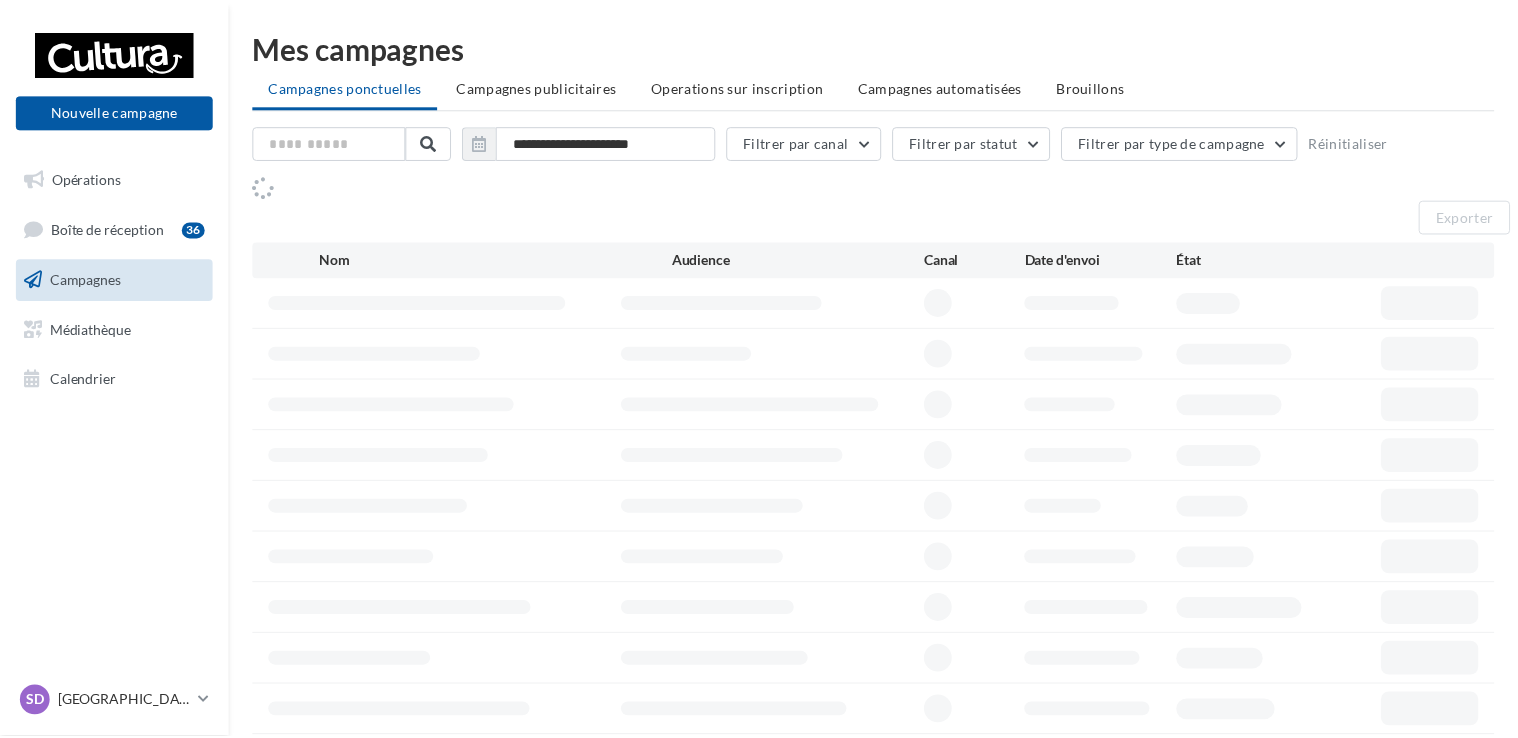 scroll, scrollTop: 0, scrollLeft: 0, axis: both 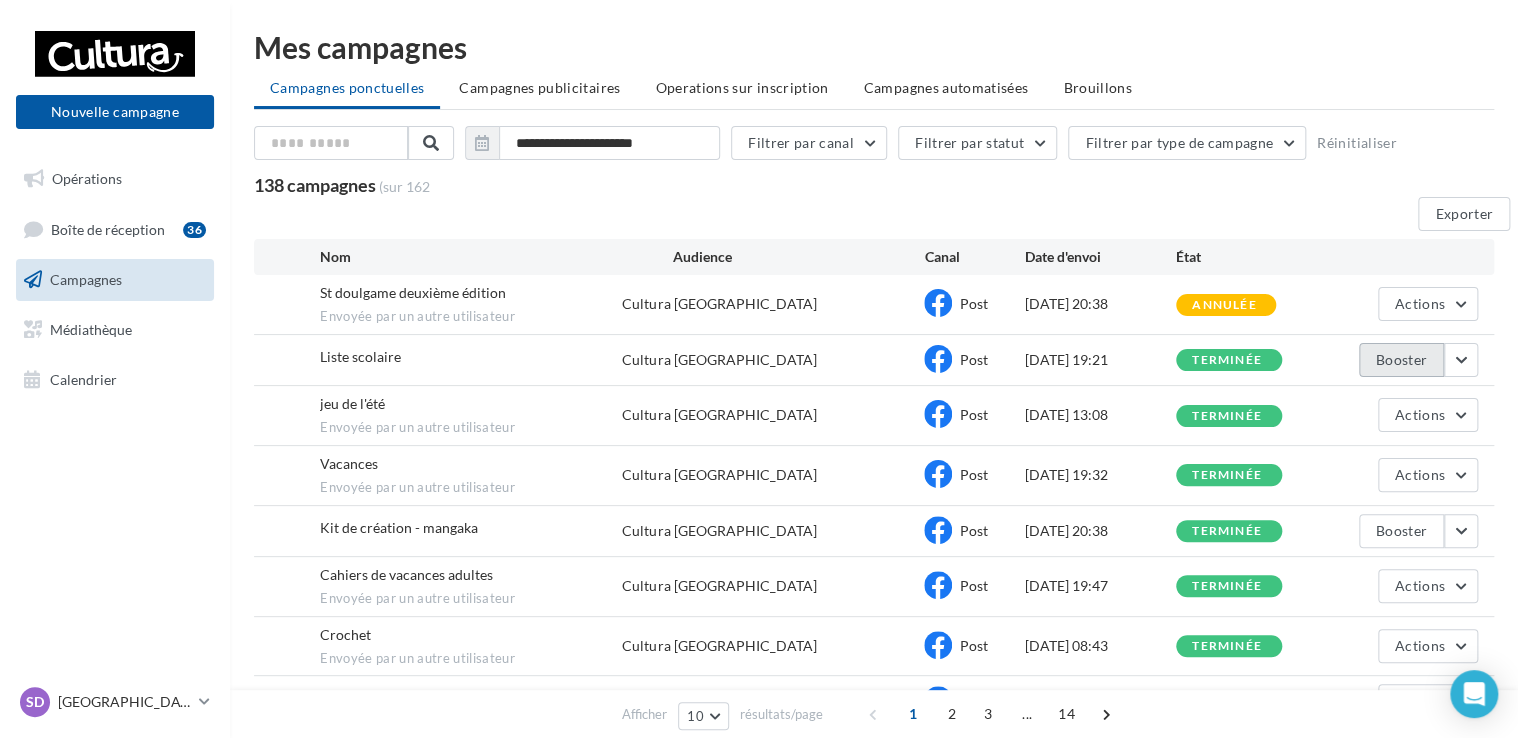 click on "Booster" at bounding box center [1401, 360] 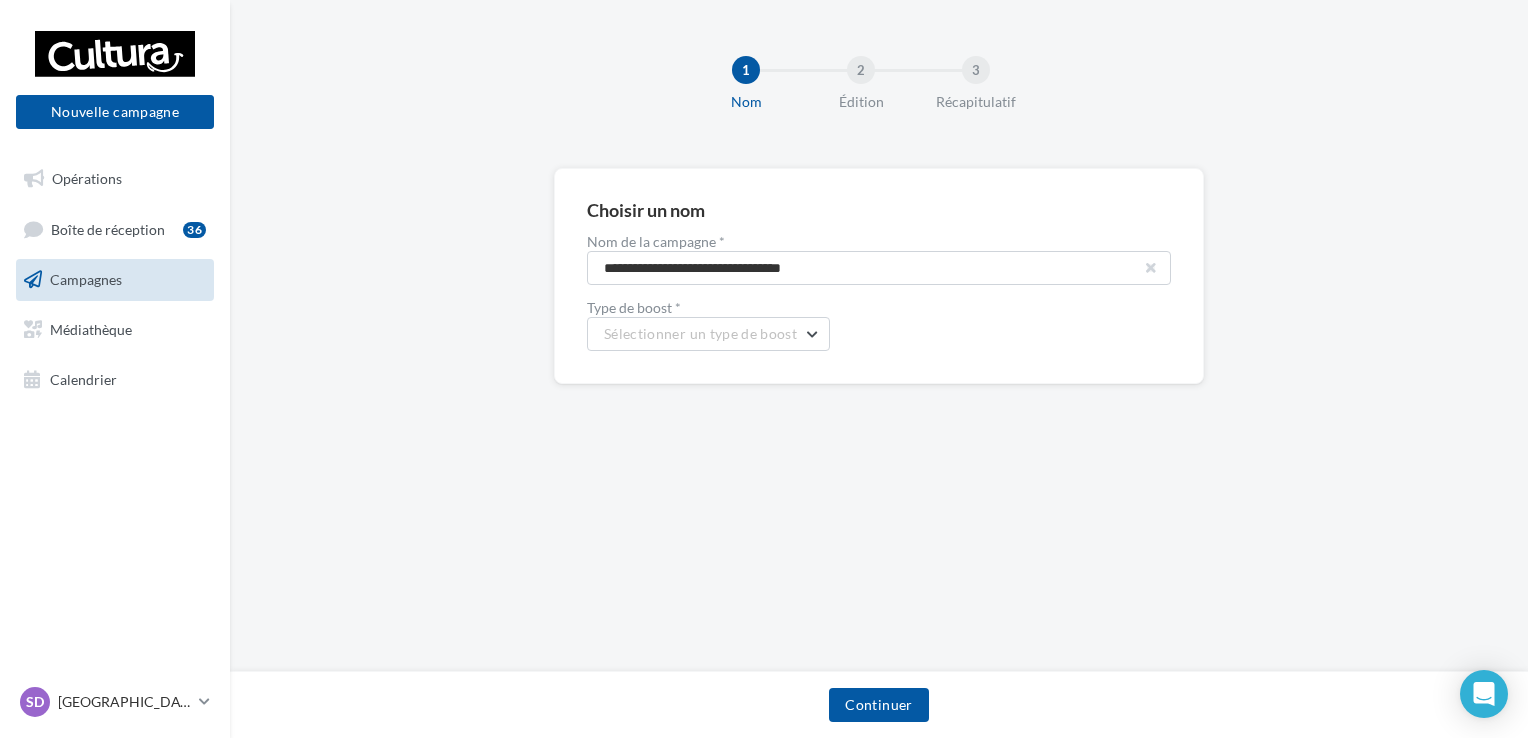 click at bounding box center [1151, 268] 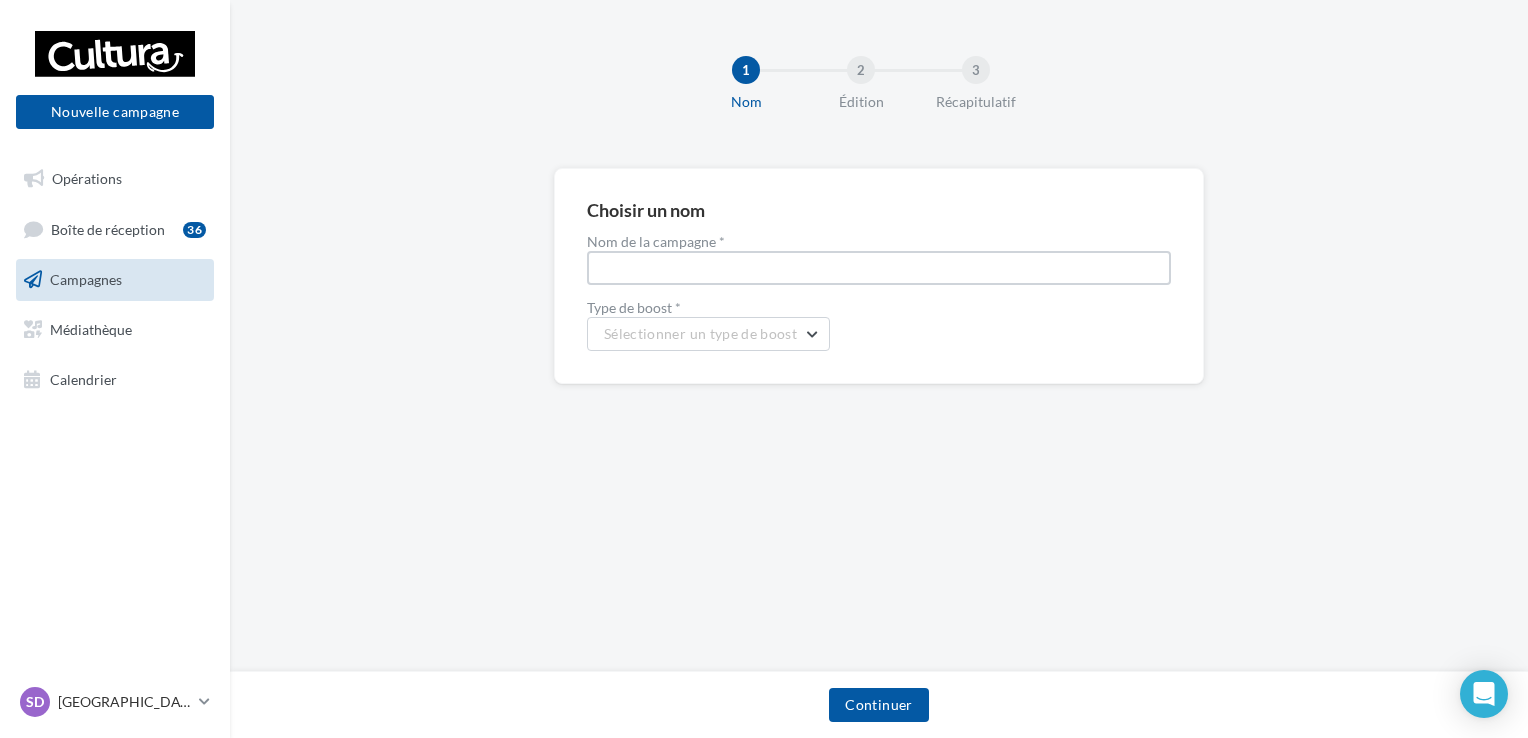 click on "Nom de la campagne *" at bounding box center (879, 268) 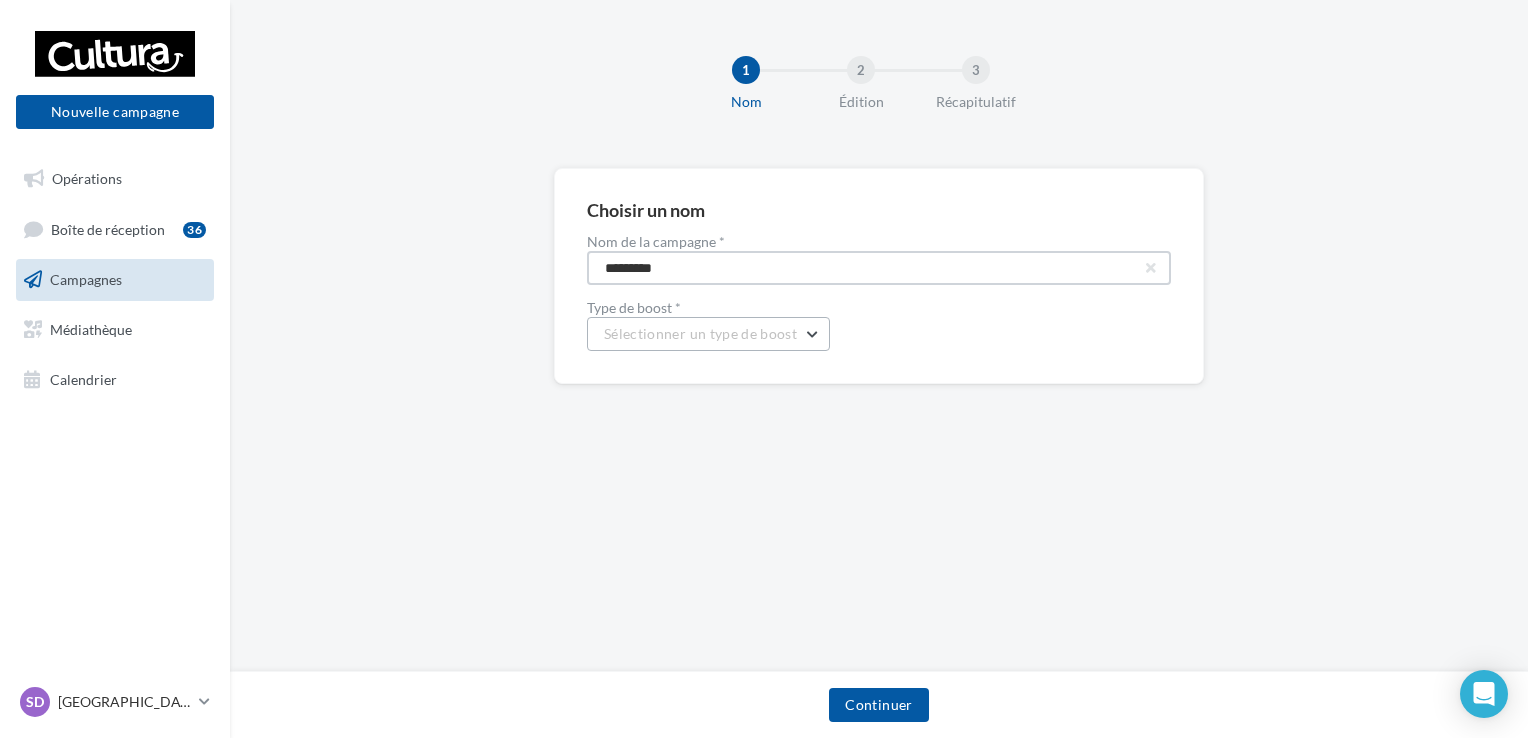 type on "*********" 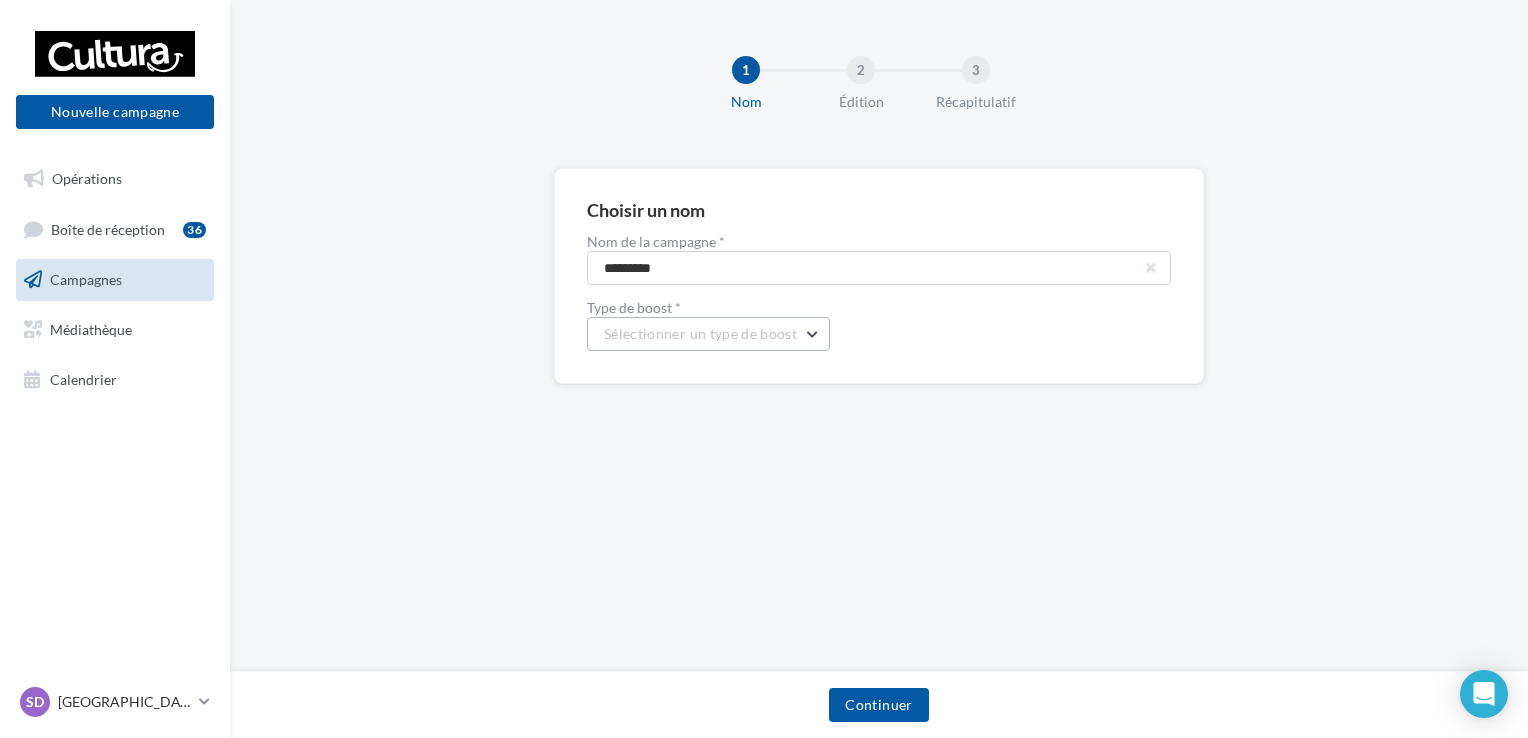 click on "Sélectionner un type de boost" at bounding box center (700, 333) 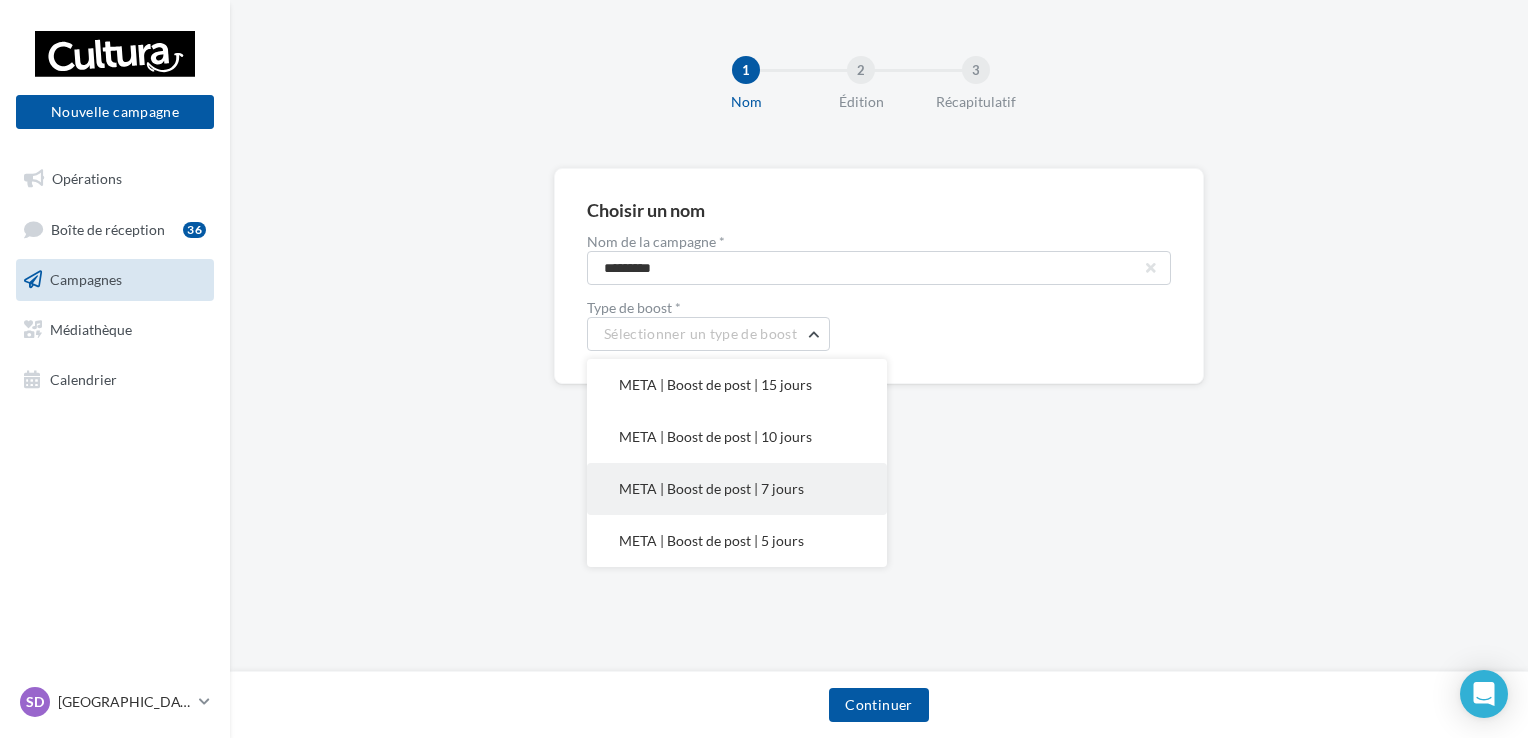 click on "META | Boost de post | 7 jours" at bounding box center (737, 489) 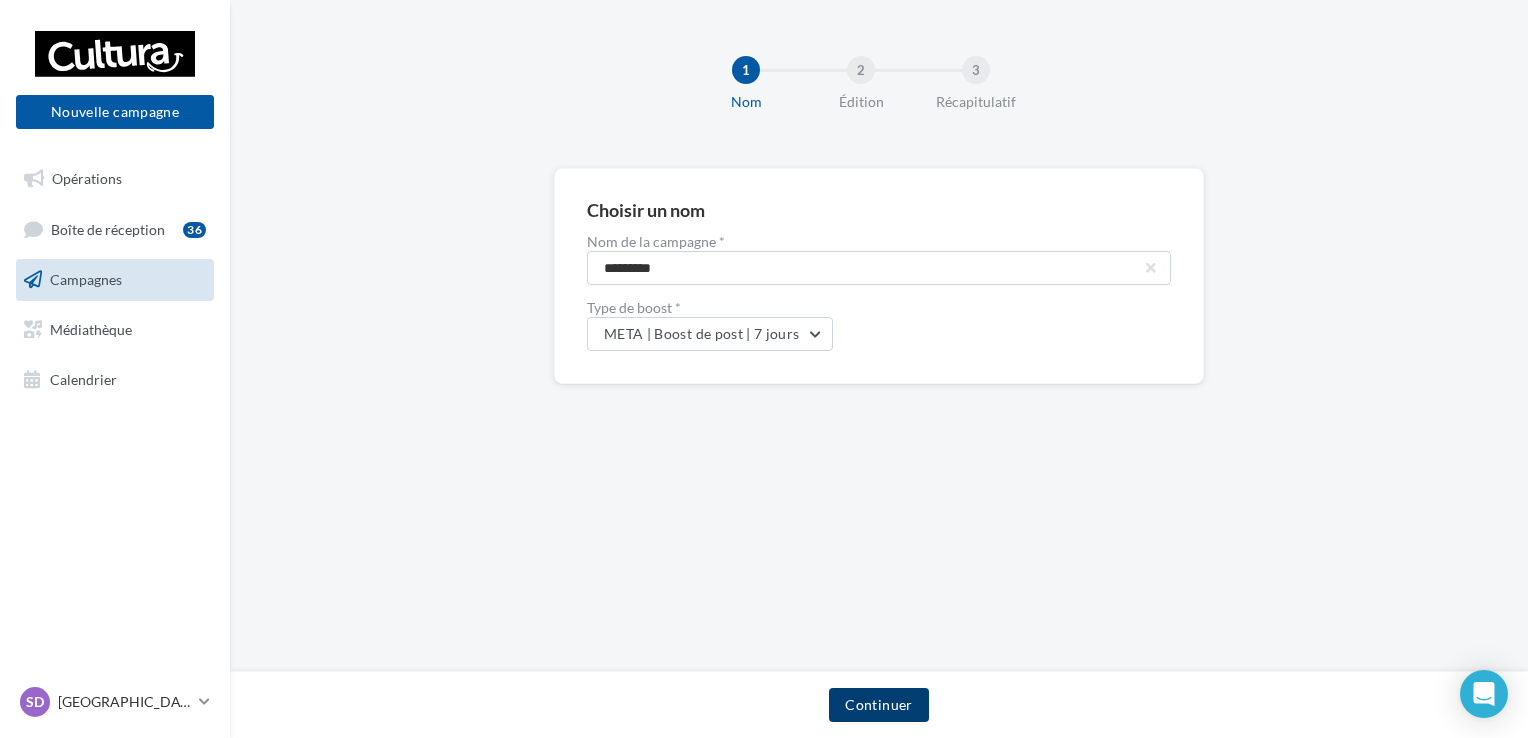 click on "Continuer" at bounding box center [878, 705] 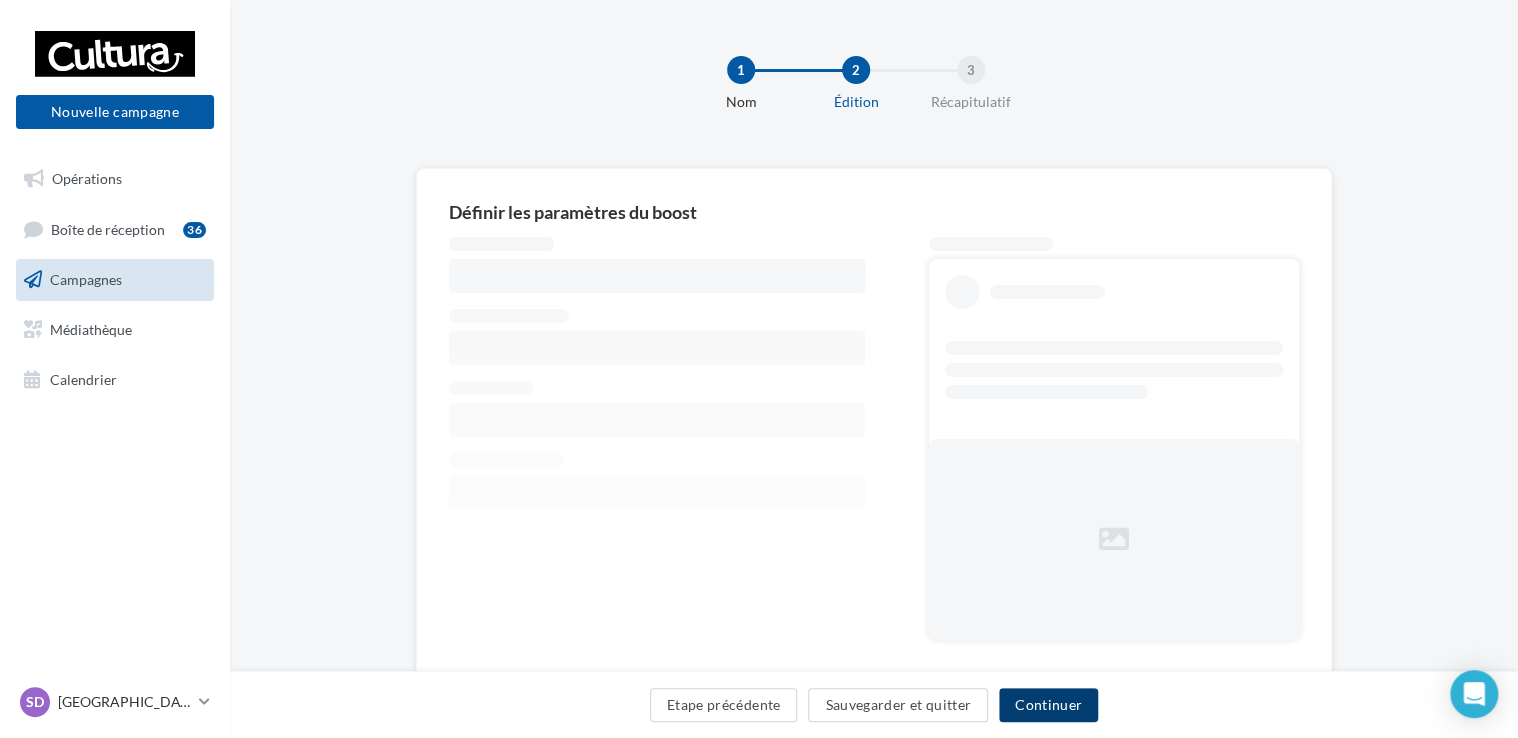 scroll, scrollTop: 66, scrollLeft: 0, axis: vertical 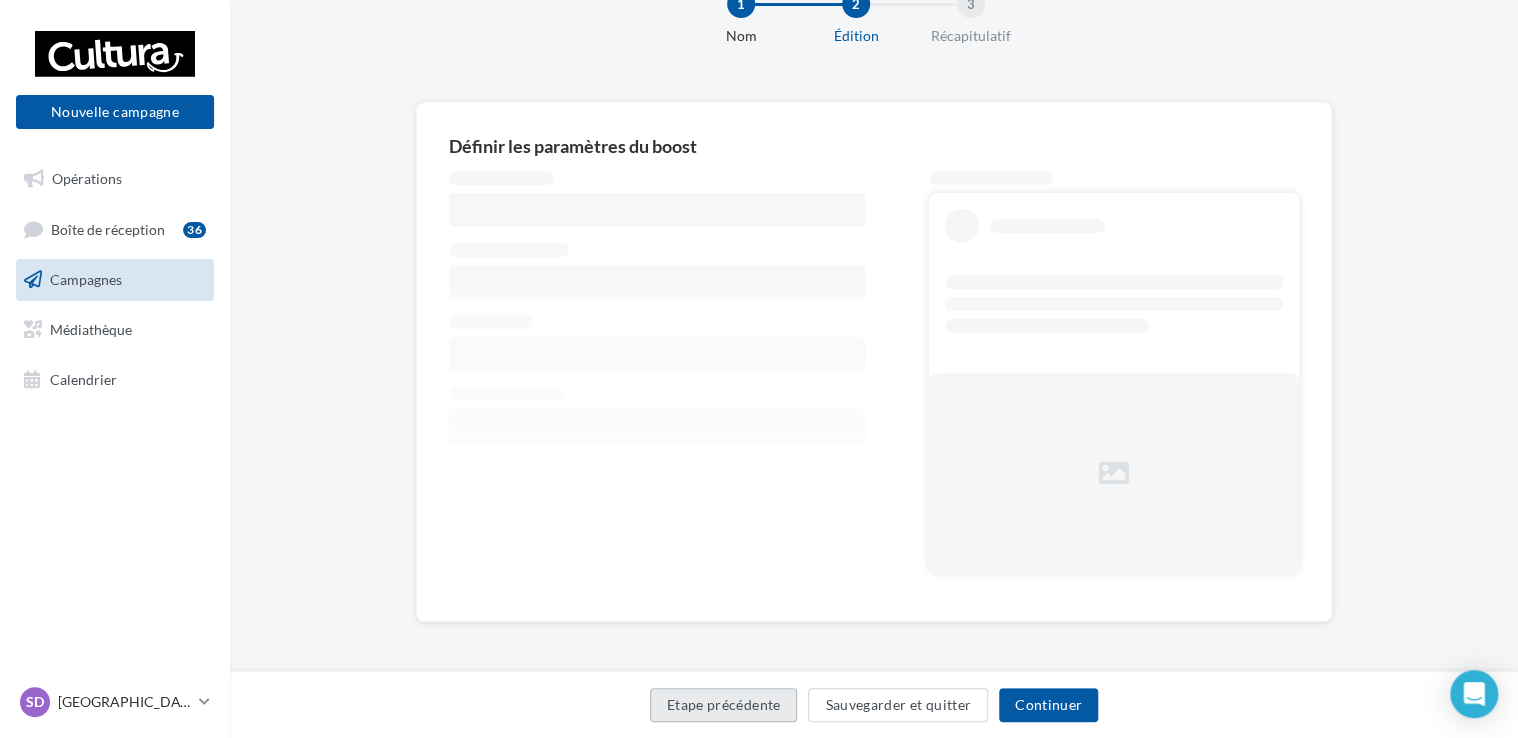 click on "Etape précédente" at bounding box center [724, 705] 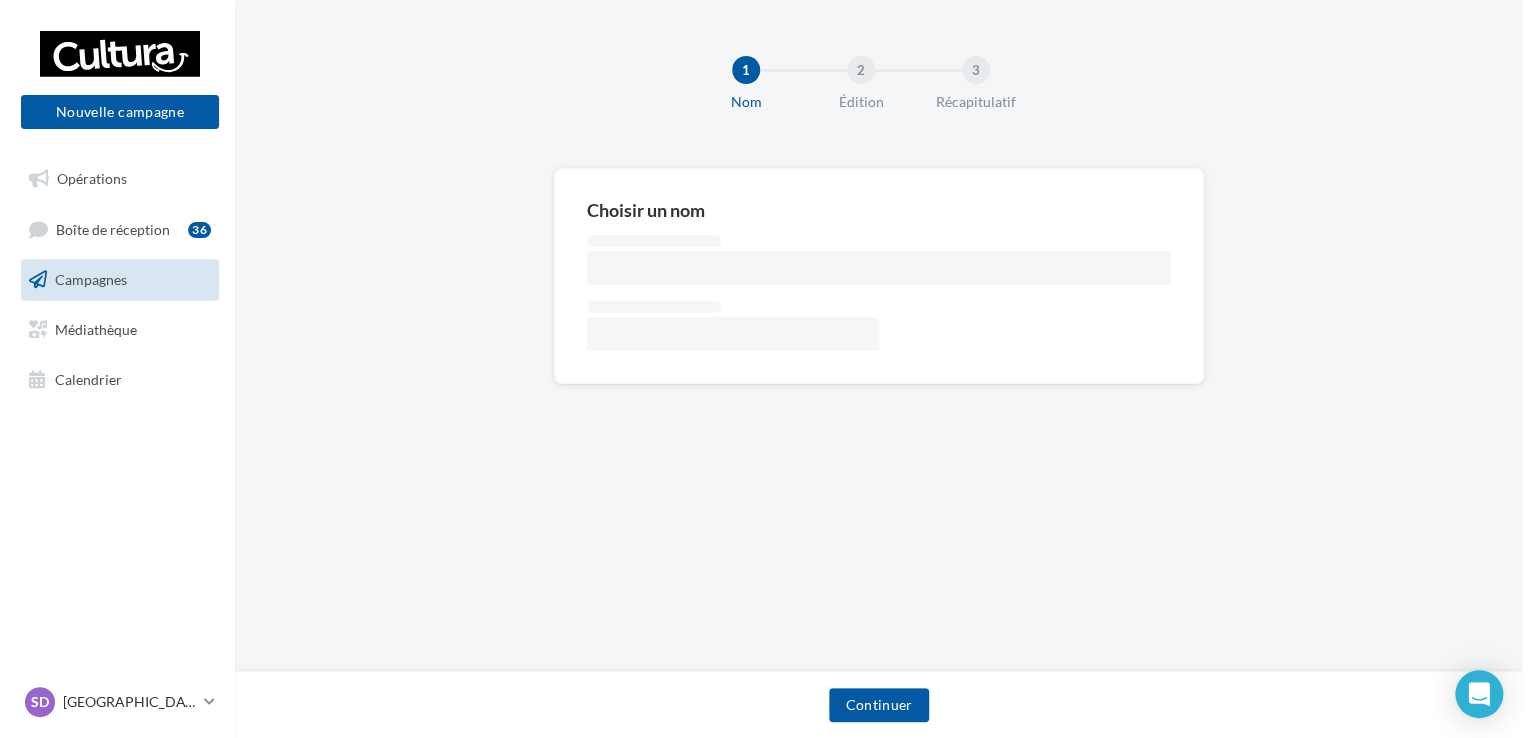 scroll, scrollTop: 0, scrollLeft: 0, axis: both 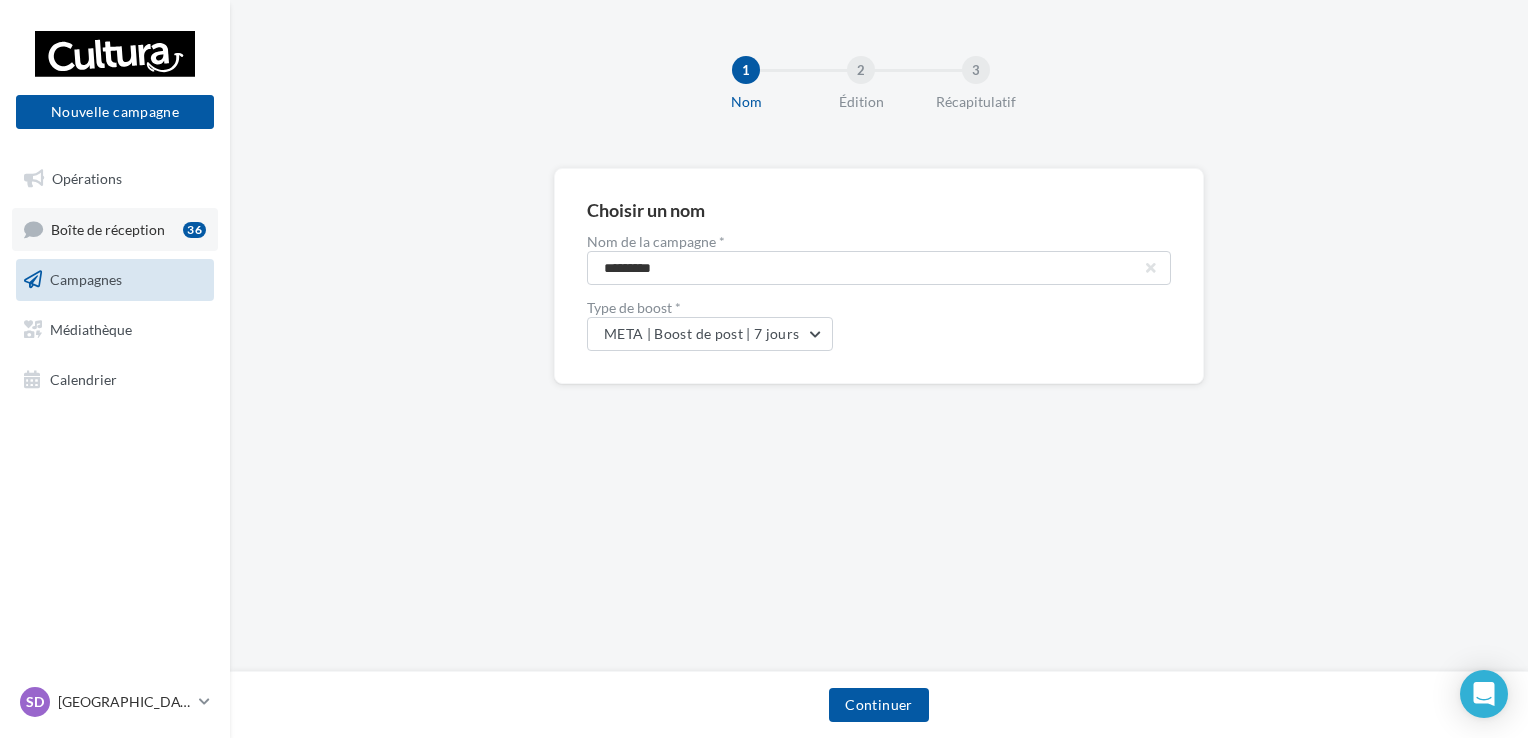 click on "Boîte de réception" at bounding box center [108, 228] 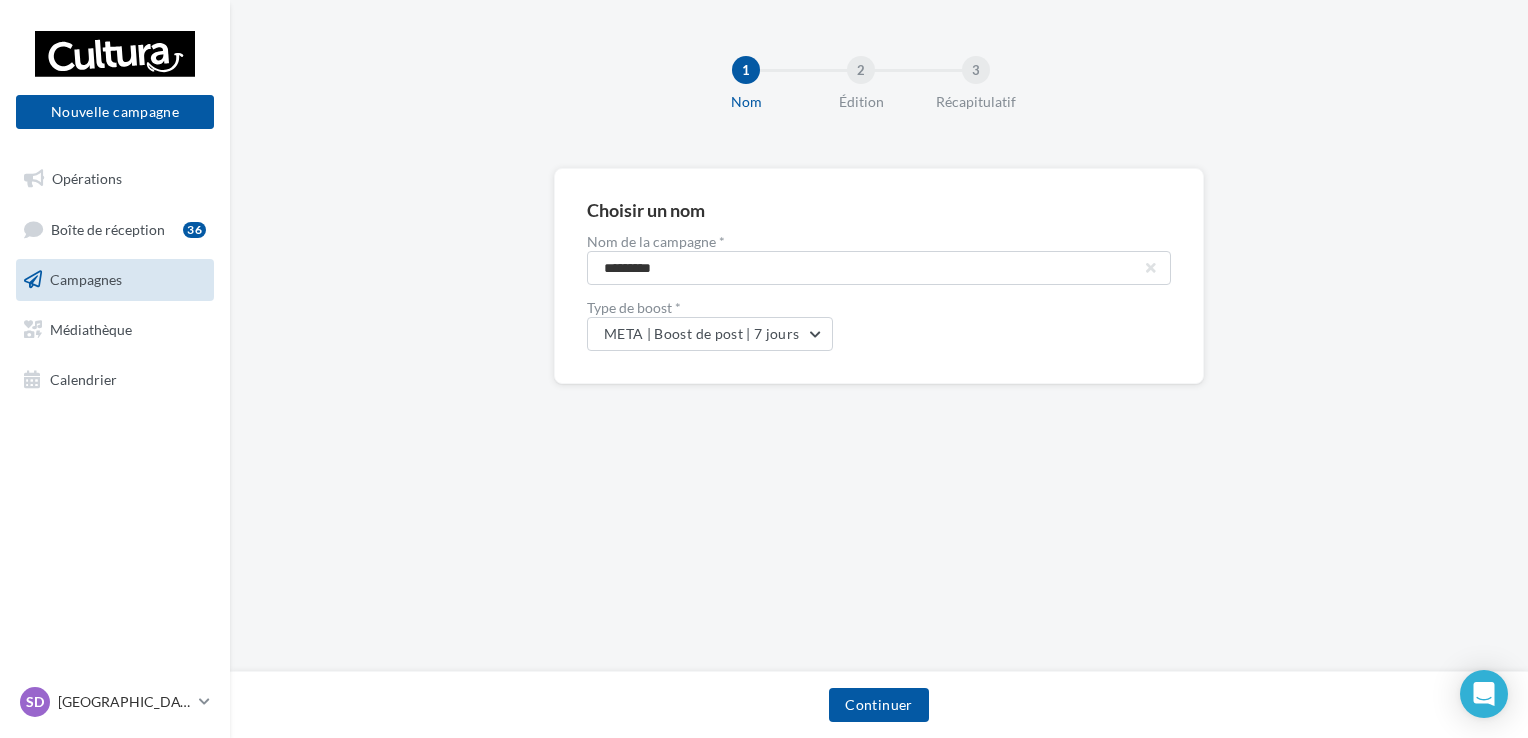 click on "Campagnes" at bounding box center (86, 279) 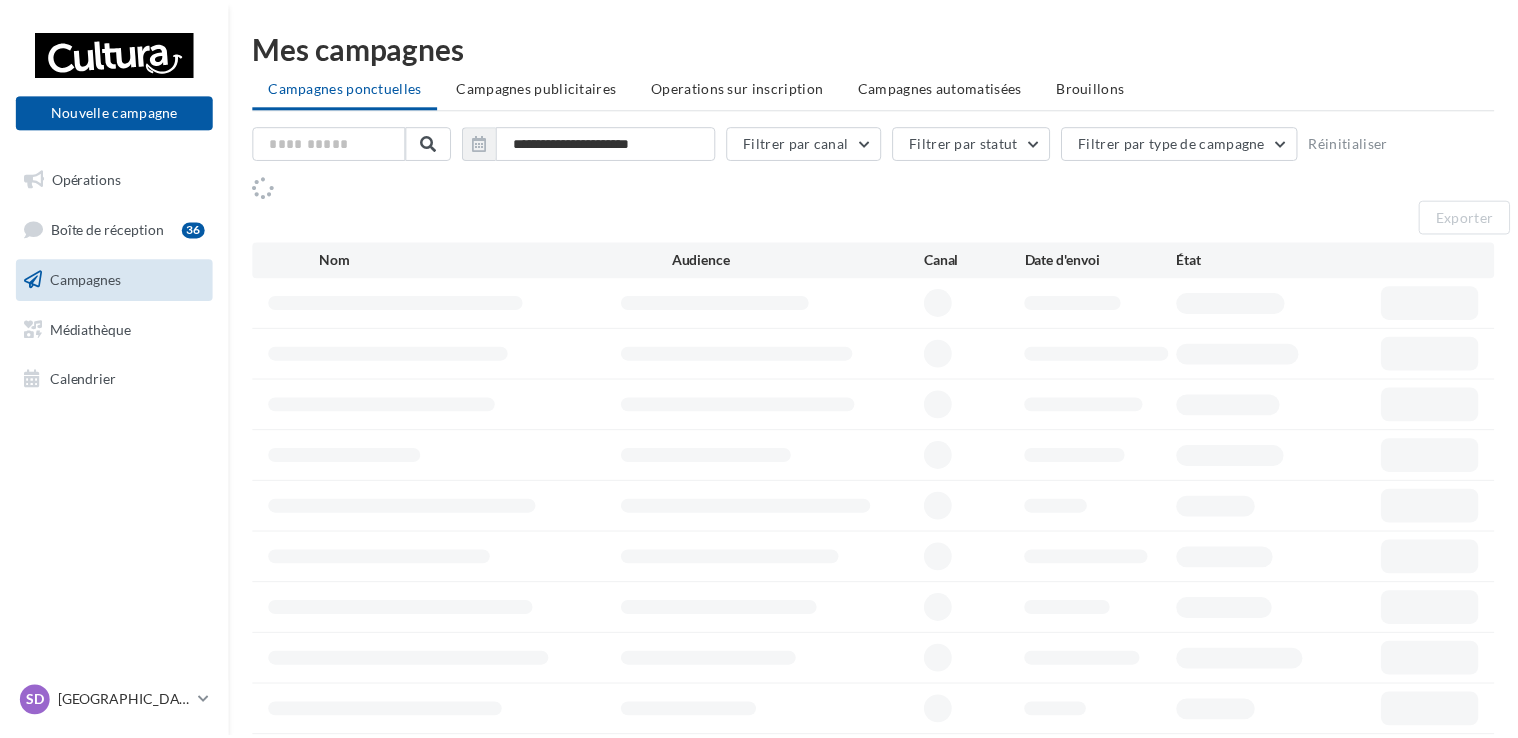 scroll, scrollTop: 0, scrollLeft: 0, axis: both 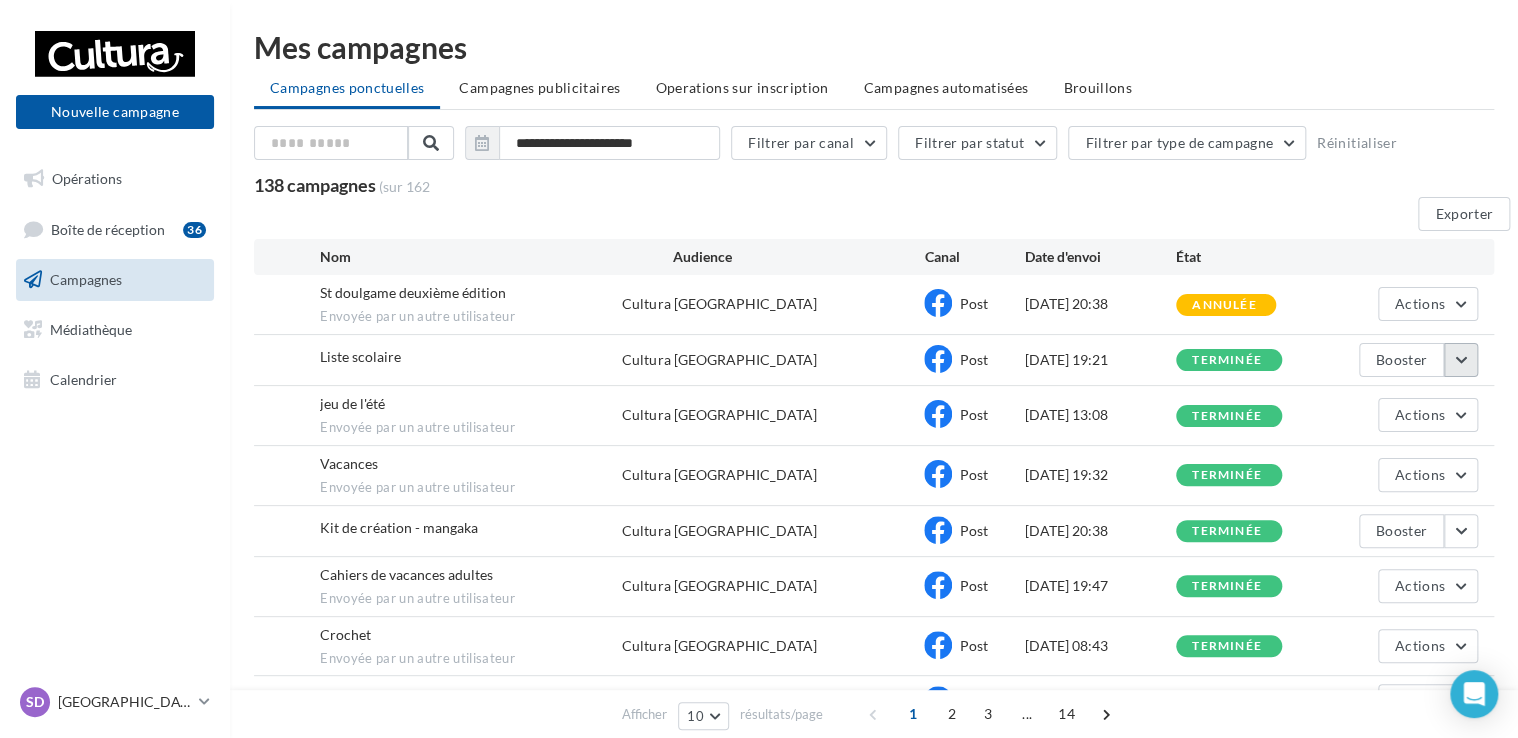 click at bounding box center [1461, 360] 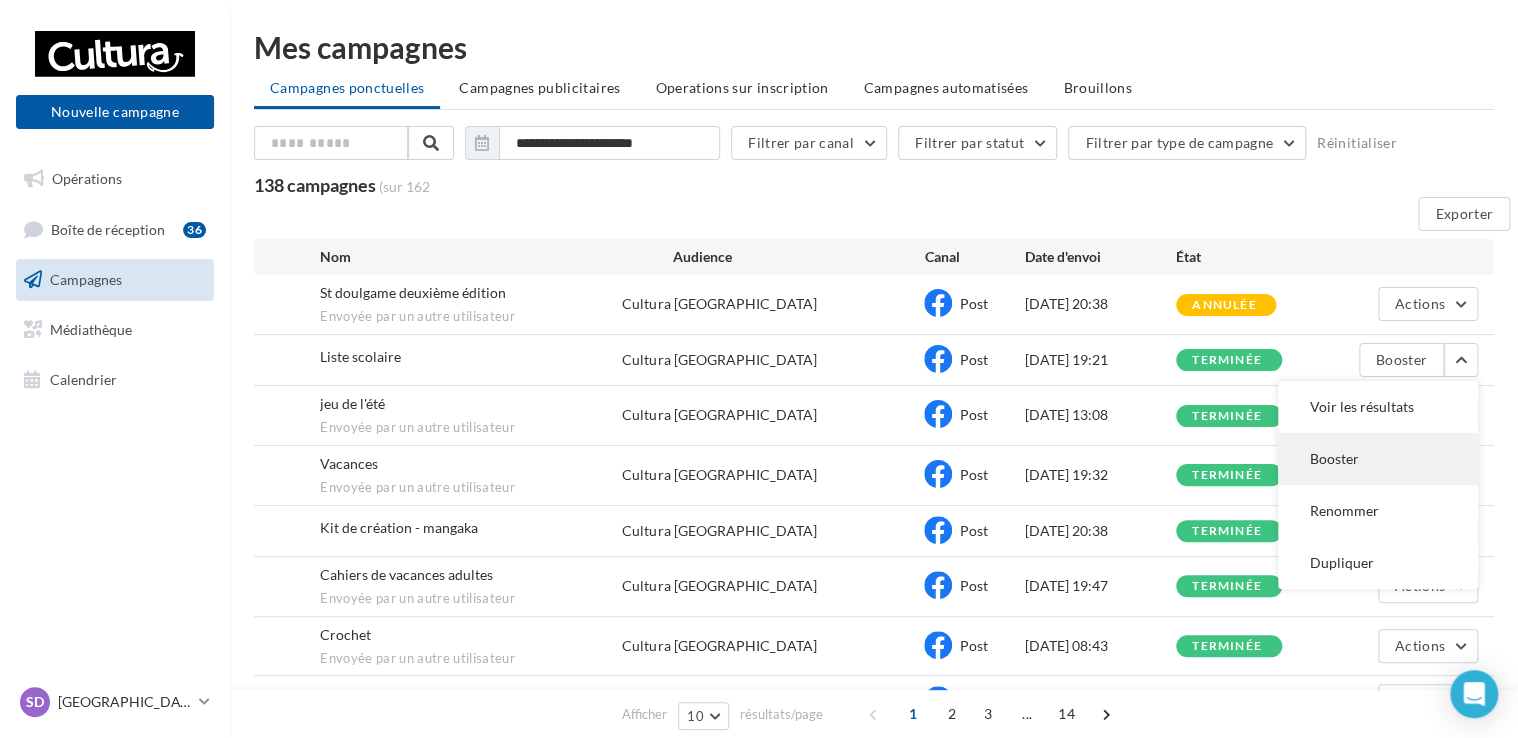 click on "Booster" at bounding box center (1378, 459) 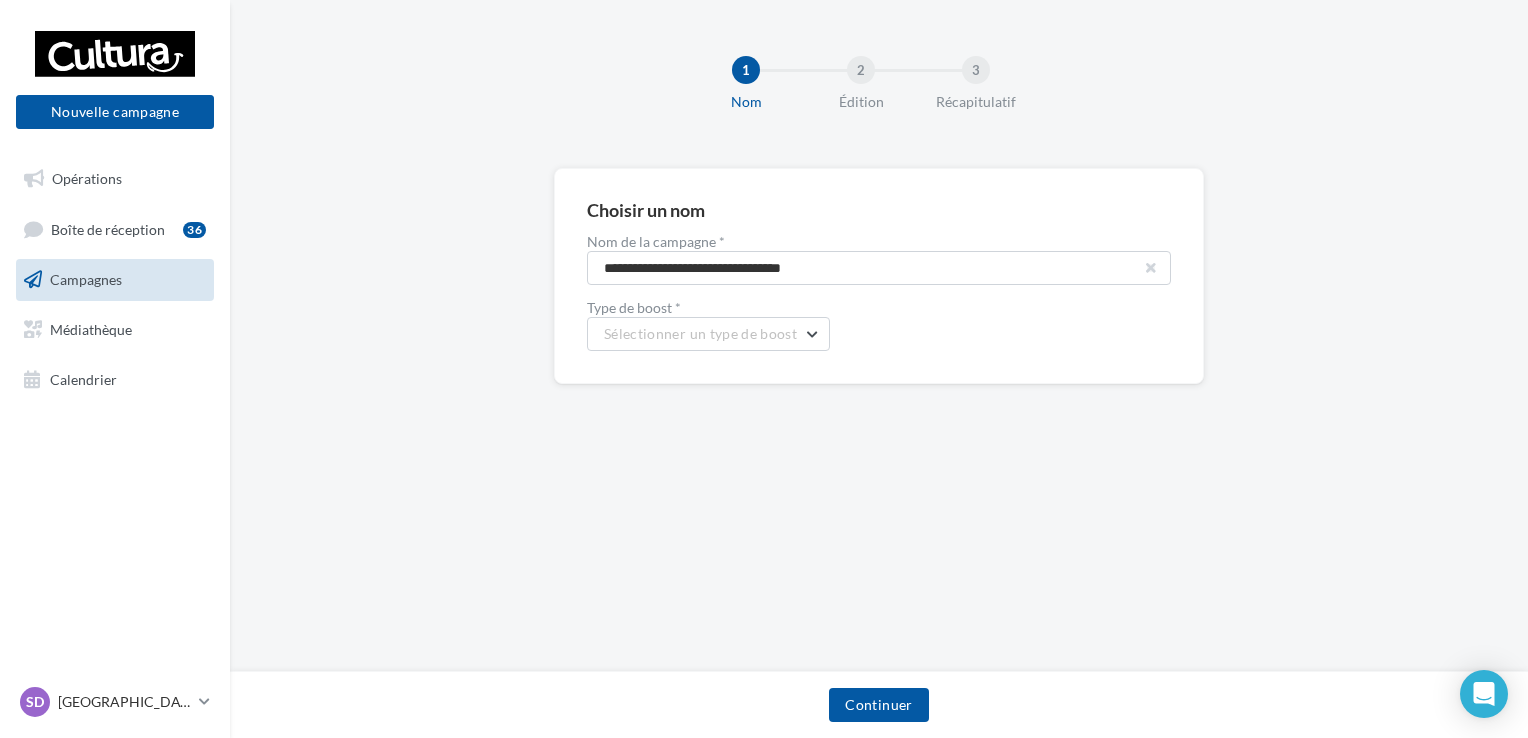 click at bounding box center (1151, 268) 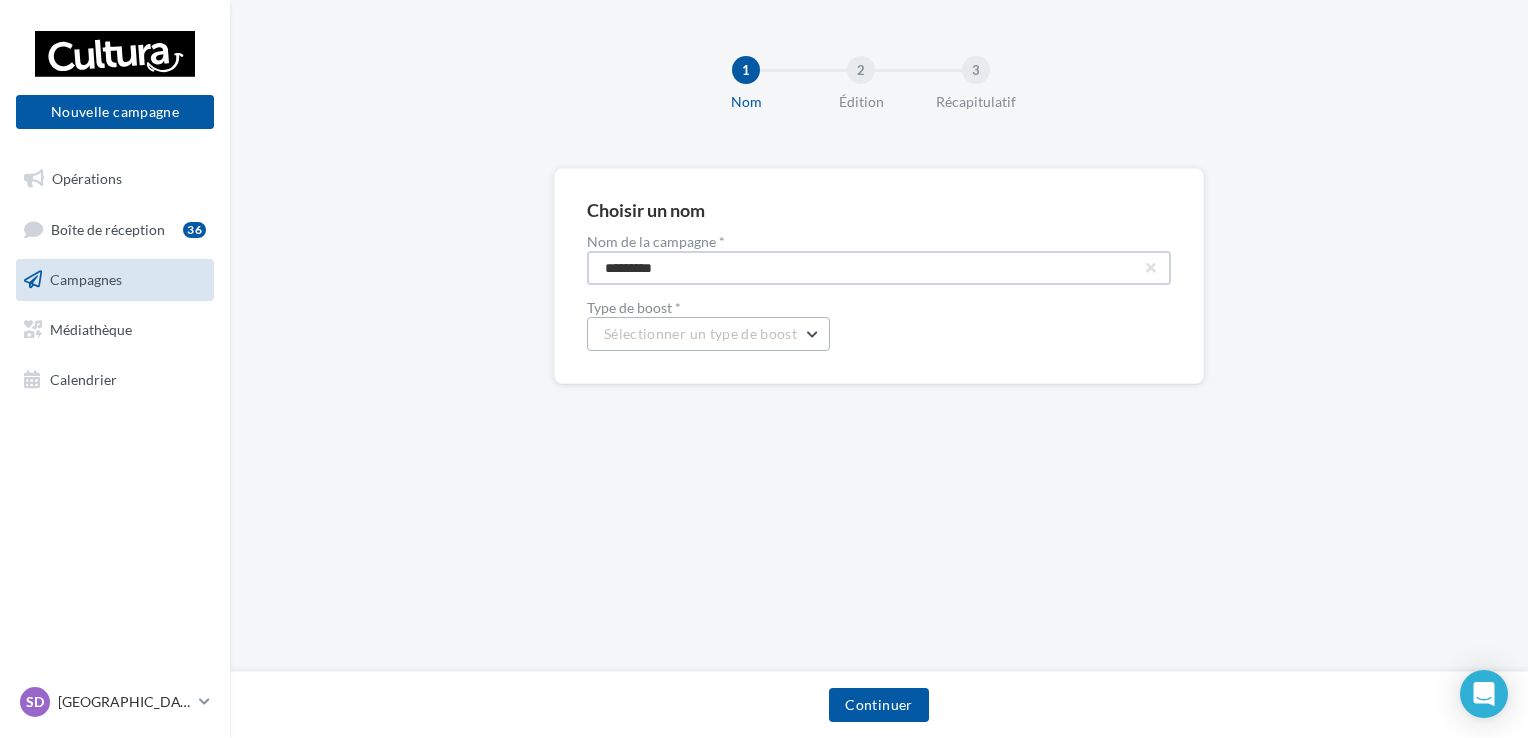 type on "*********" 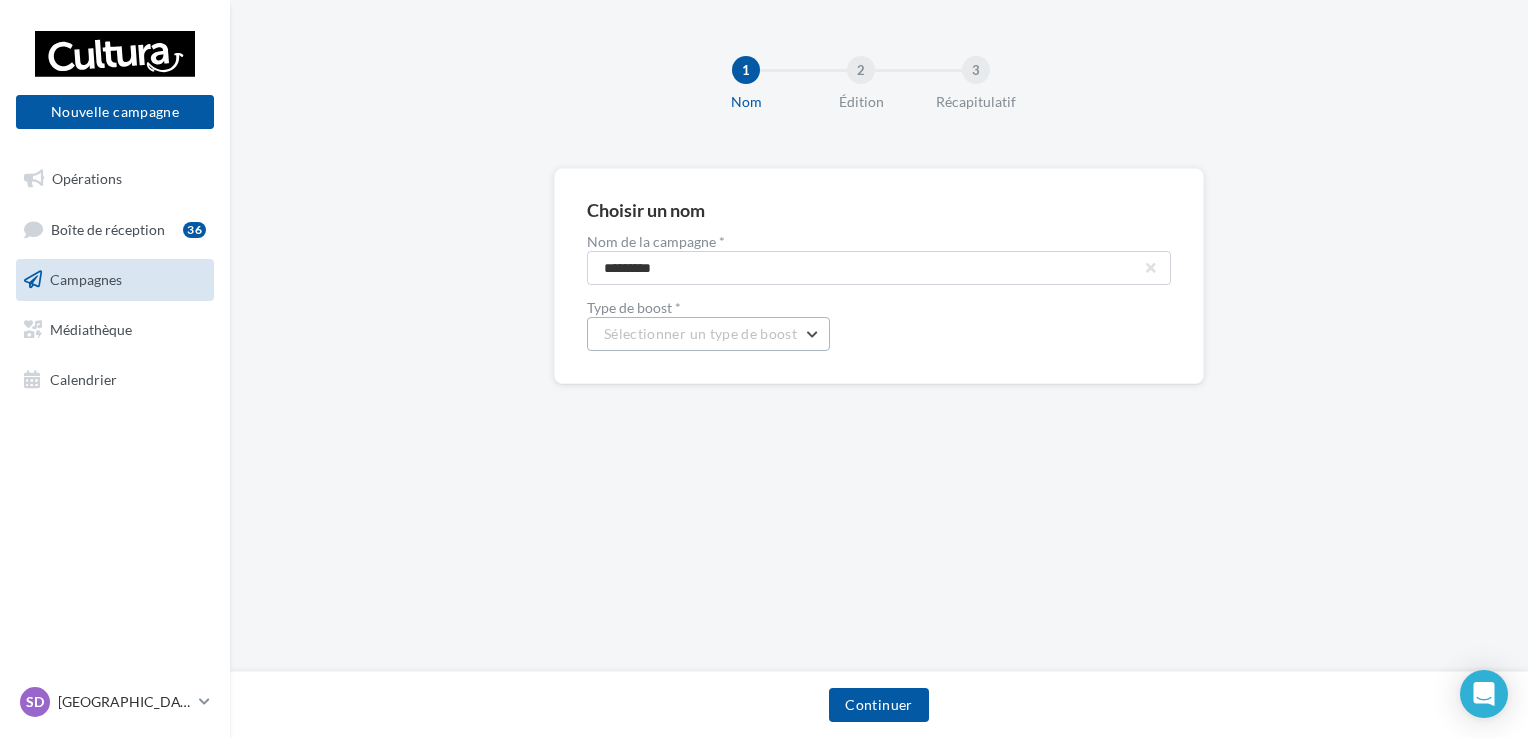 click on "Sélectionner un type de boost" at bounding box center [700, 333] 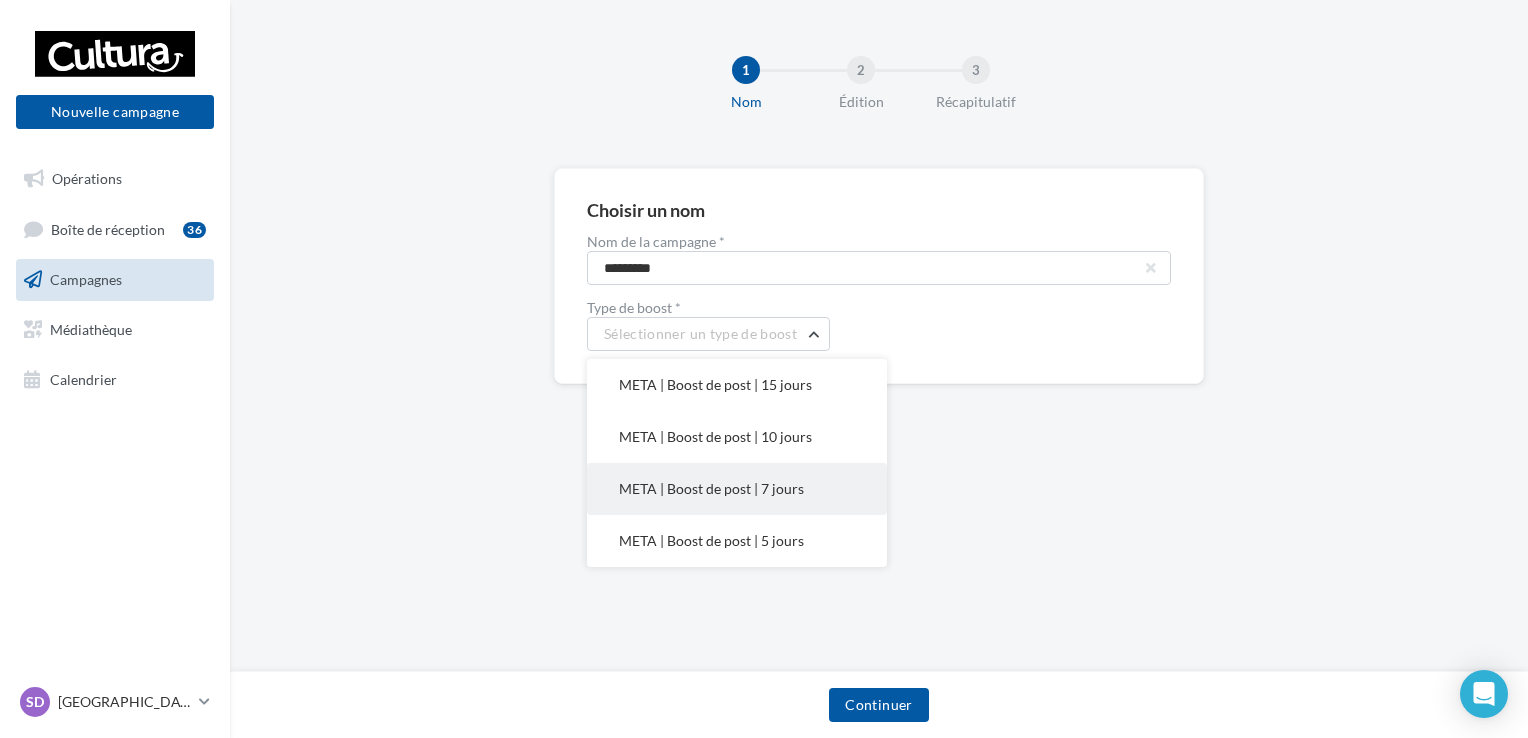 click on "META | Boost de post | 7 jours" at bounding box center [711, 488] 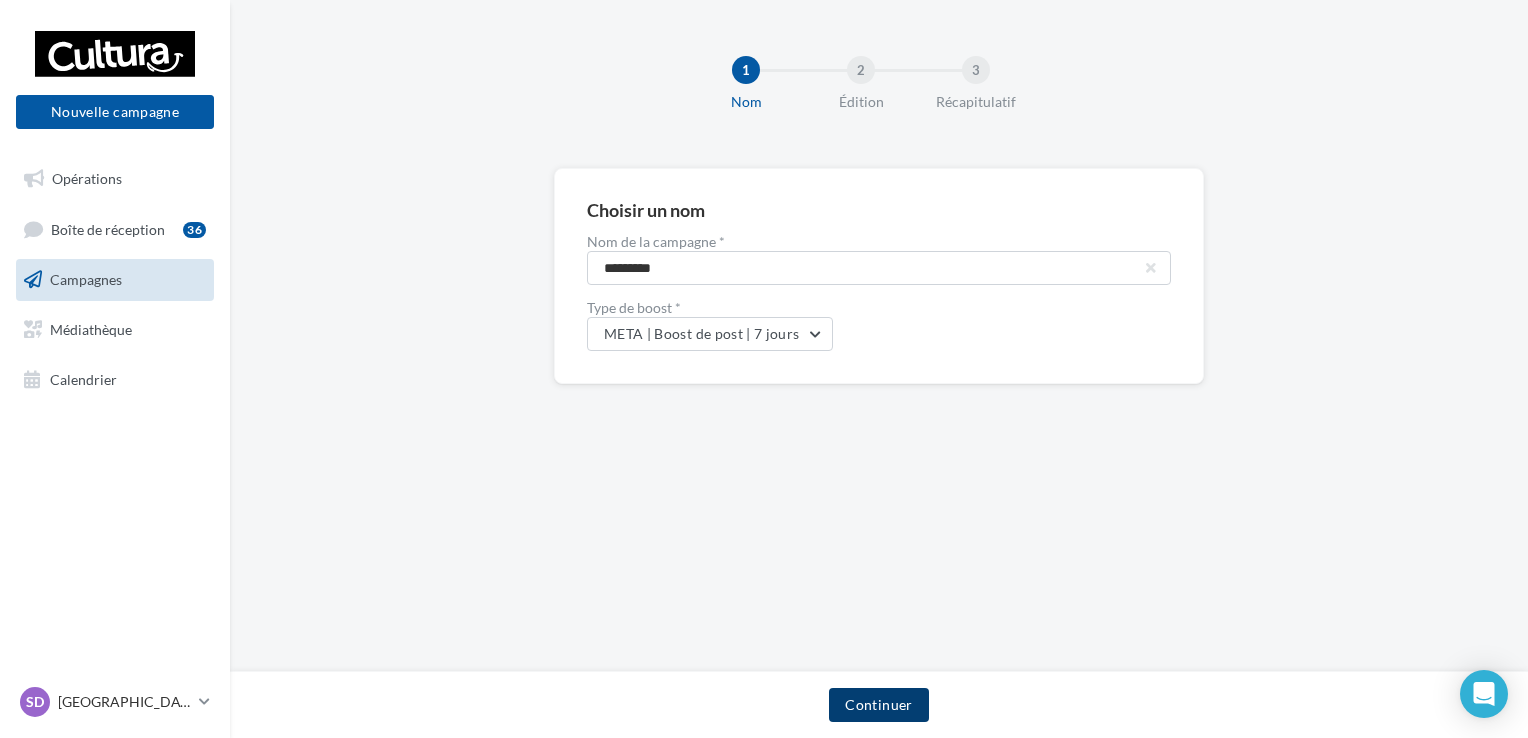 click on "Continuer" at bounding box center [878, 705] 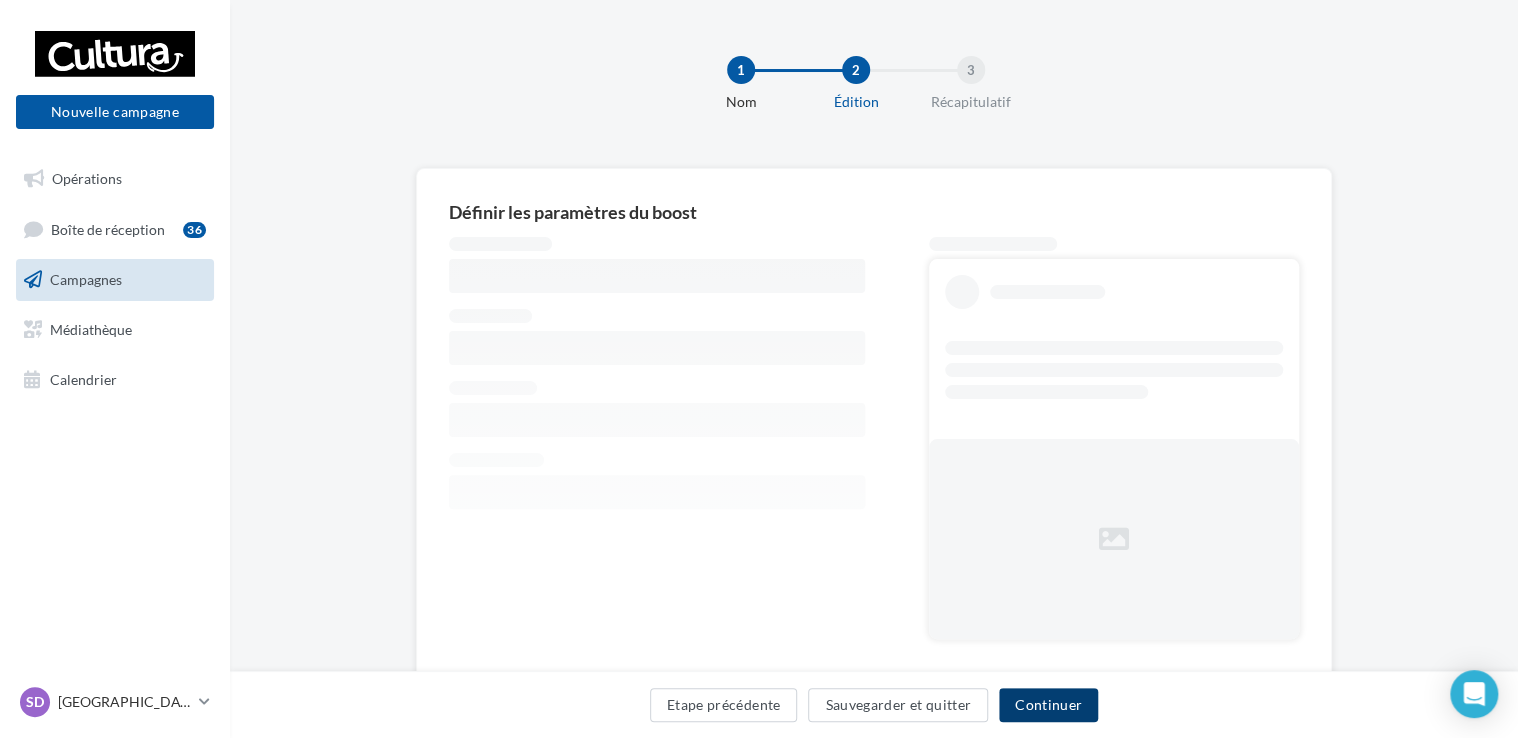 click on "Continuer" at bounding box center [1048, 705] 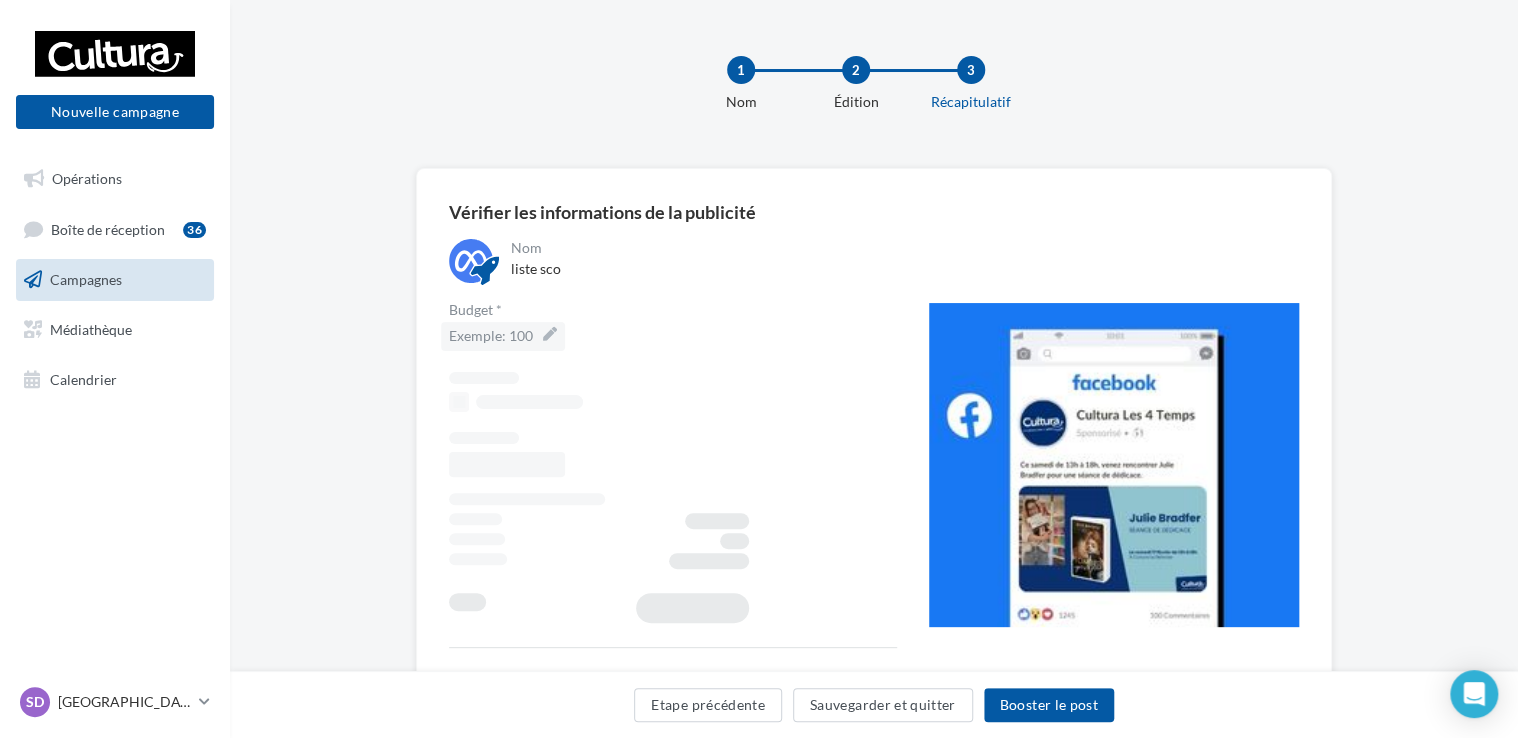 click on "Exemple: 100" at bounding box center (503, 336) 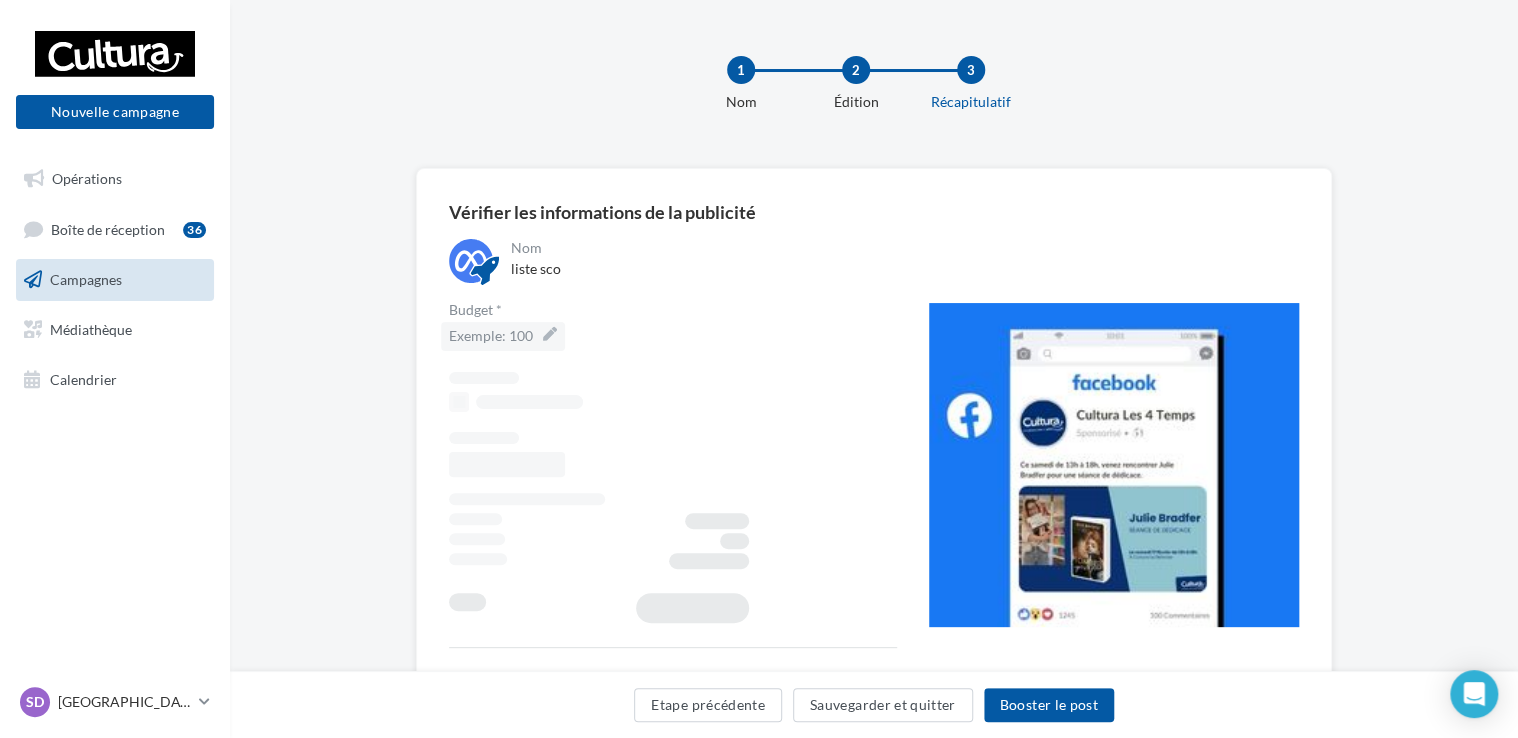 click on "*" at bounding box center (521, 339) 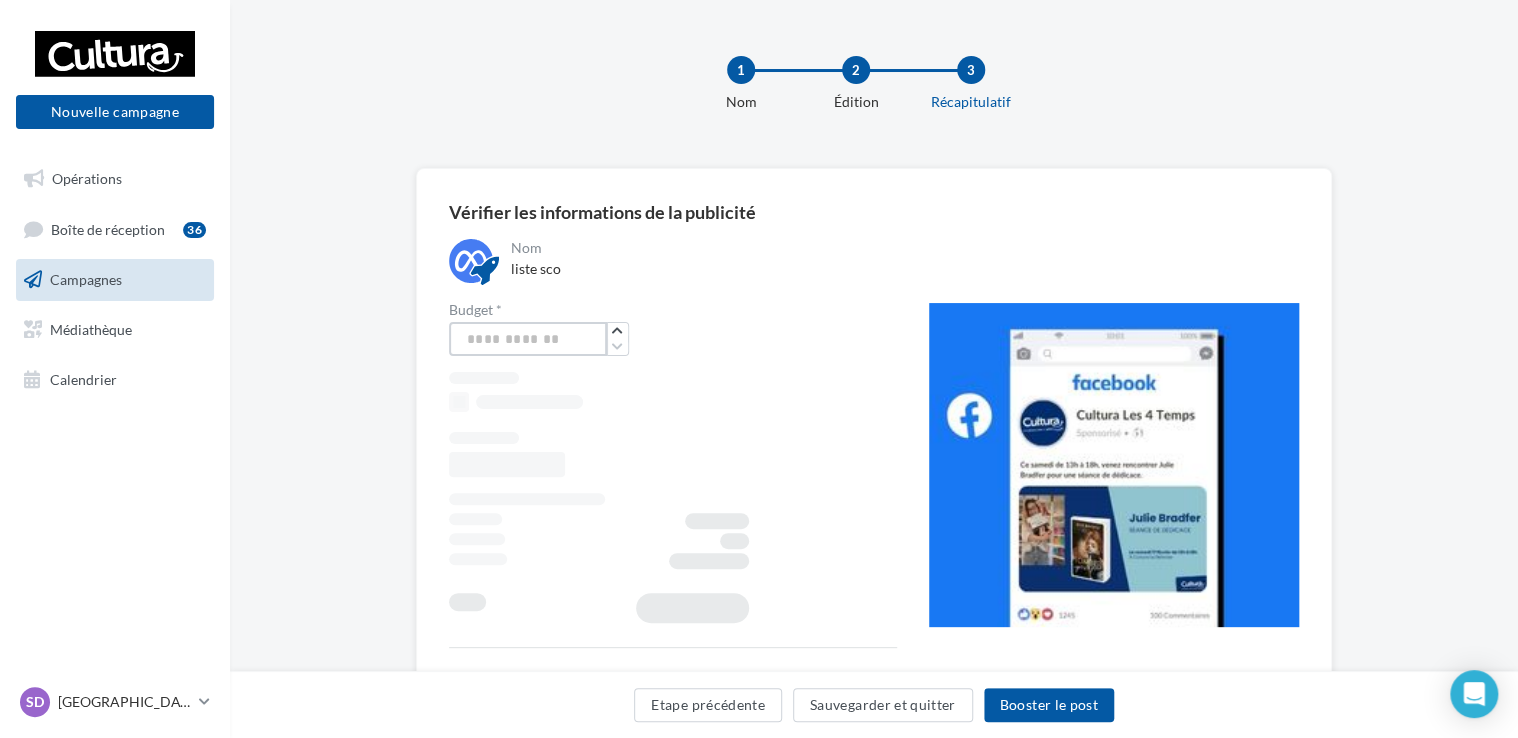 click on "*" at bounding box center [528, 339] 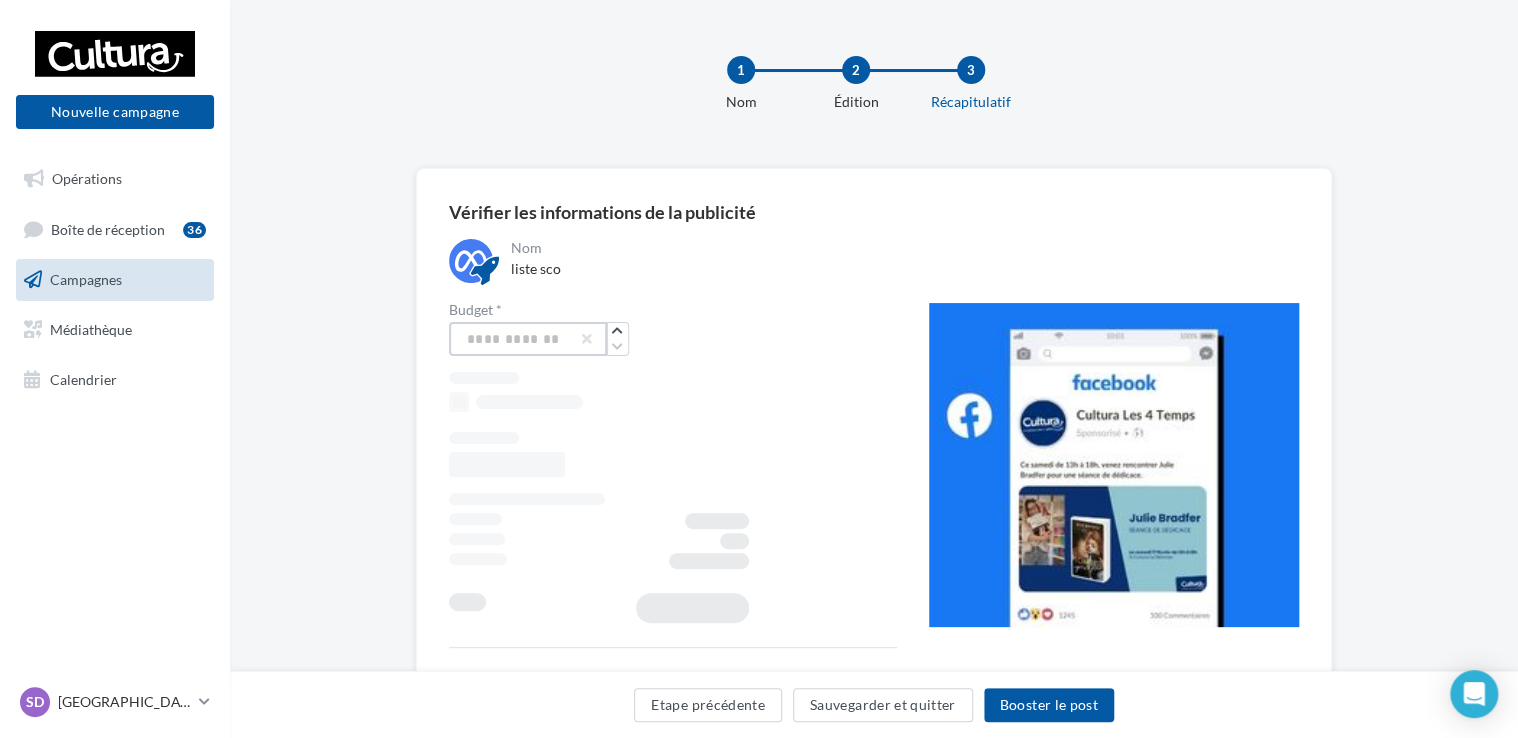 type on "**" 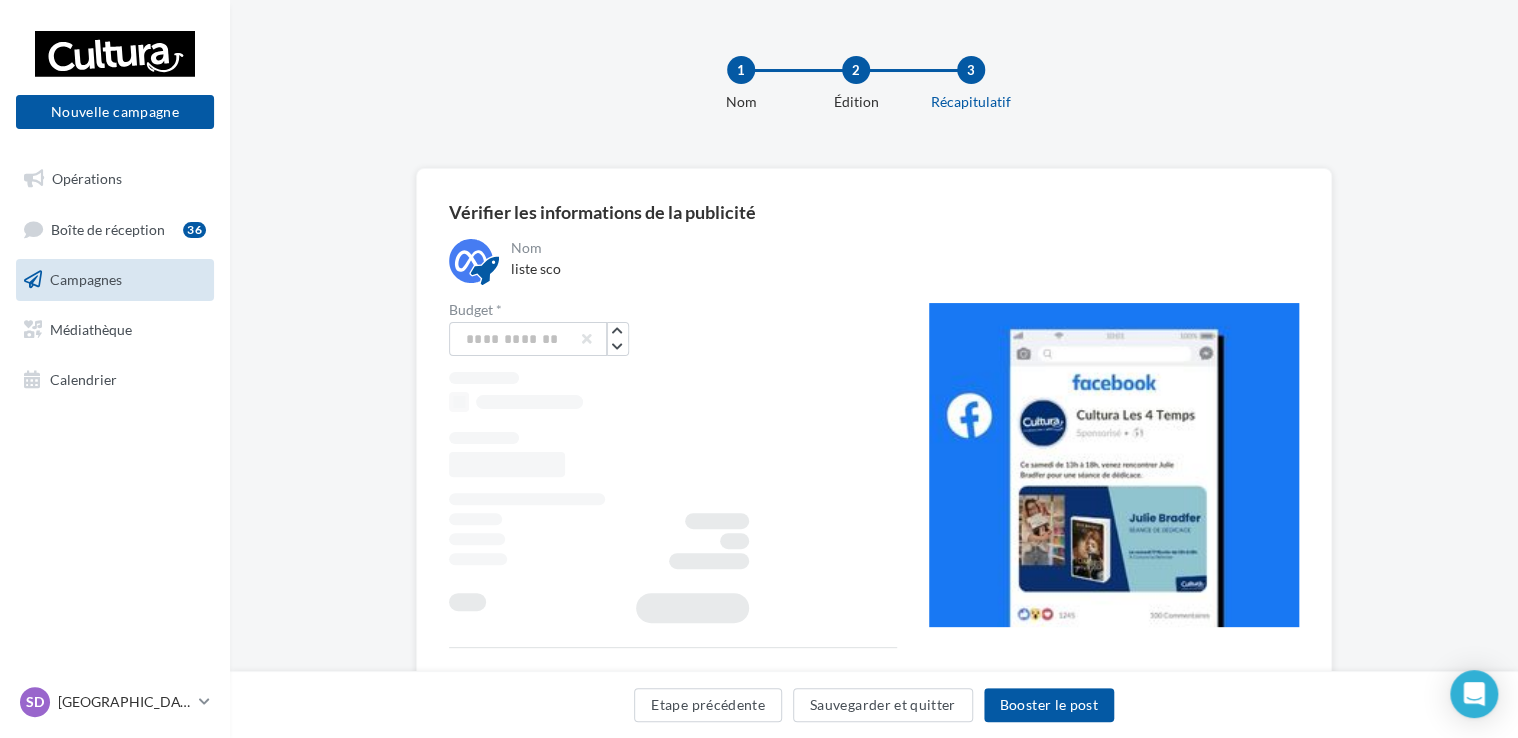 click at bounding box center [673, 454] 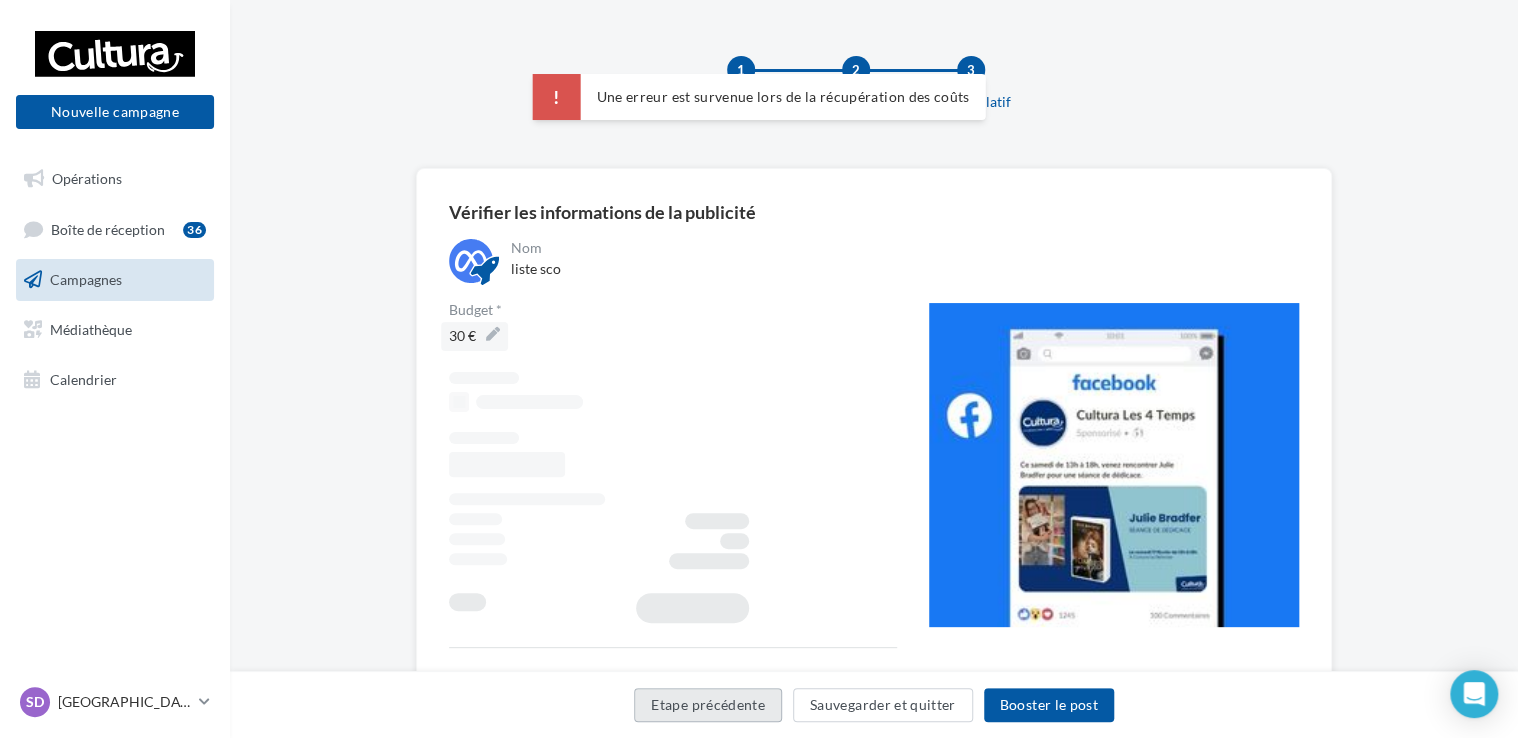 click on "Etape précédente" at bounding box center (708, 705) 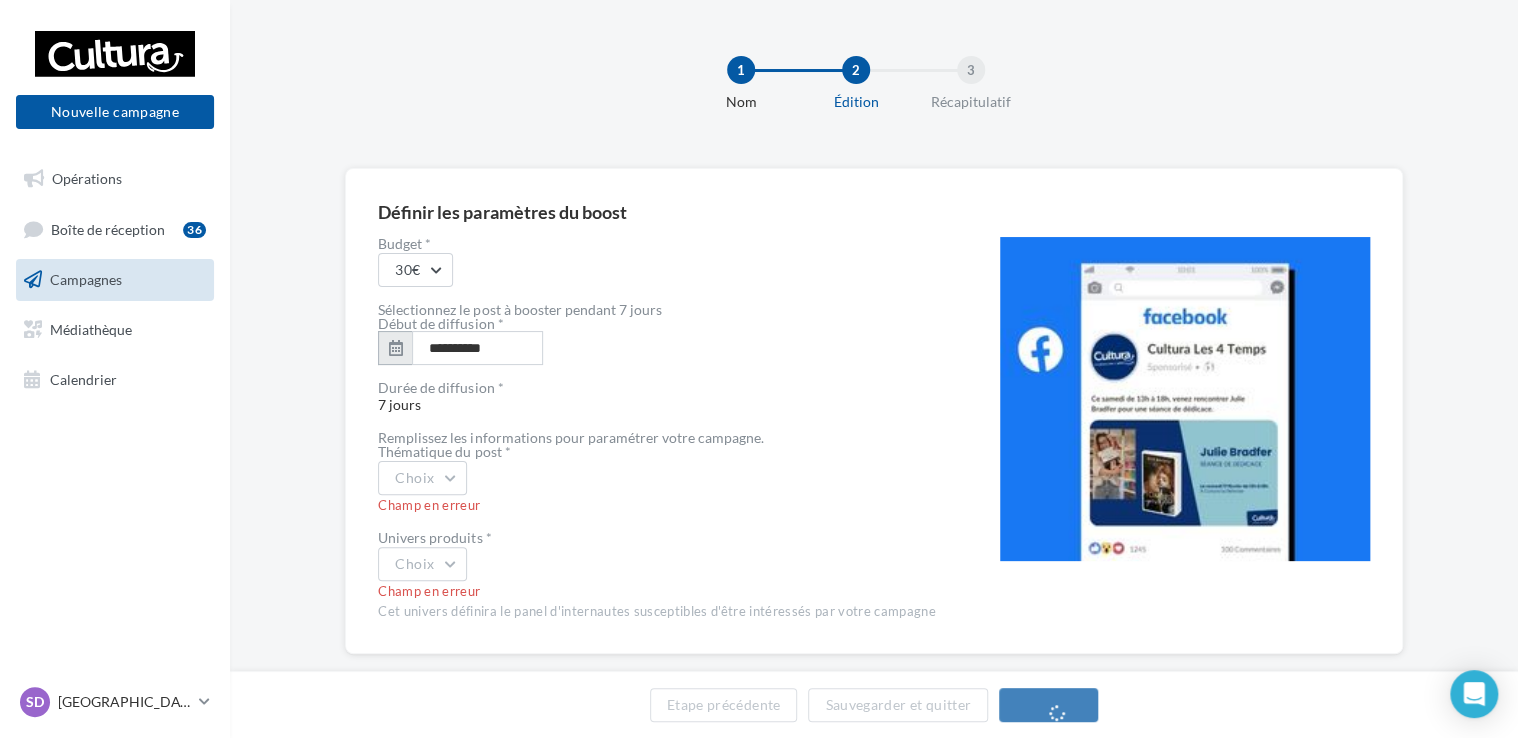 click at bounding box center [396, 348] 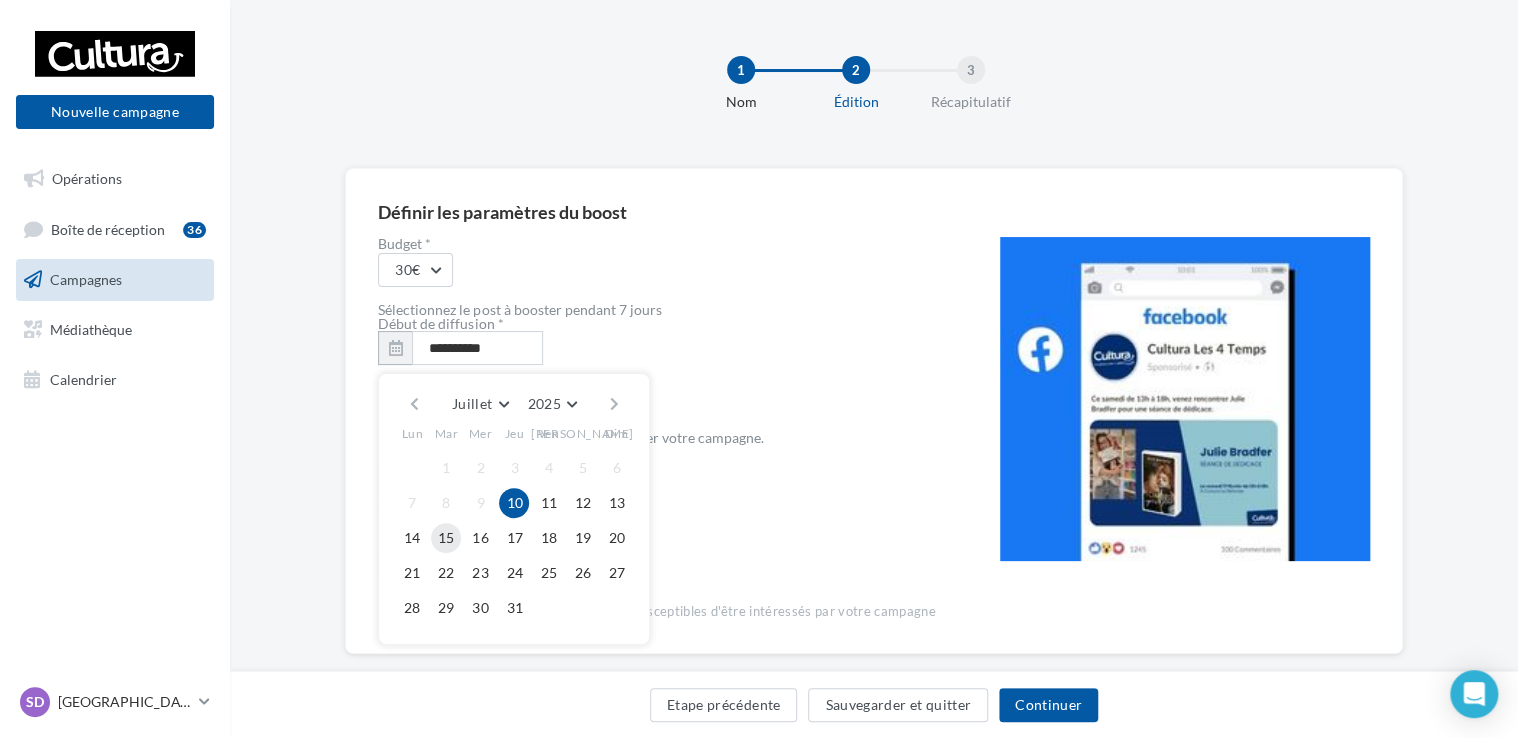 click on "15" at bounding box center (446, 538) 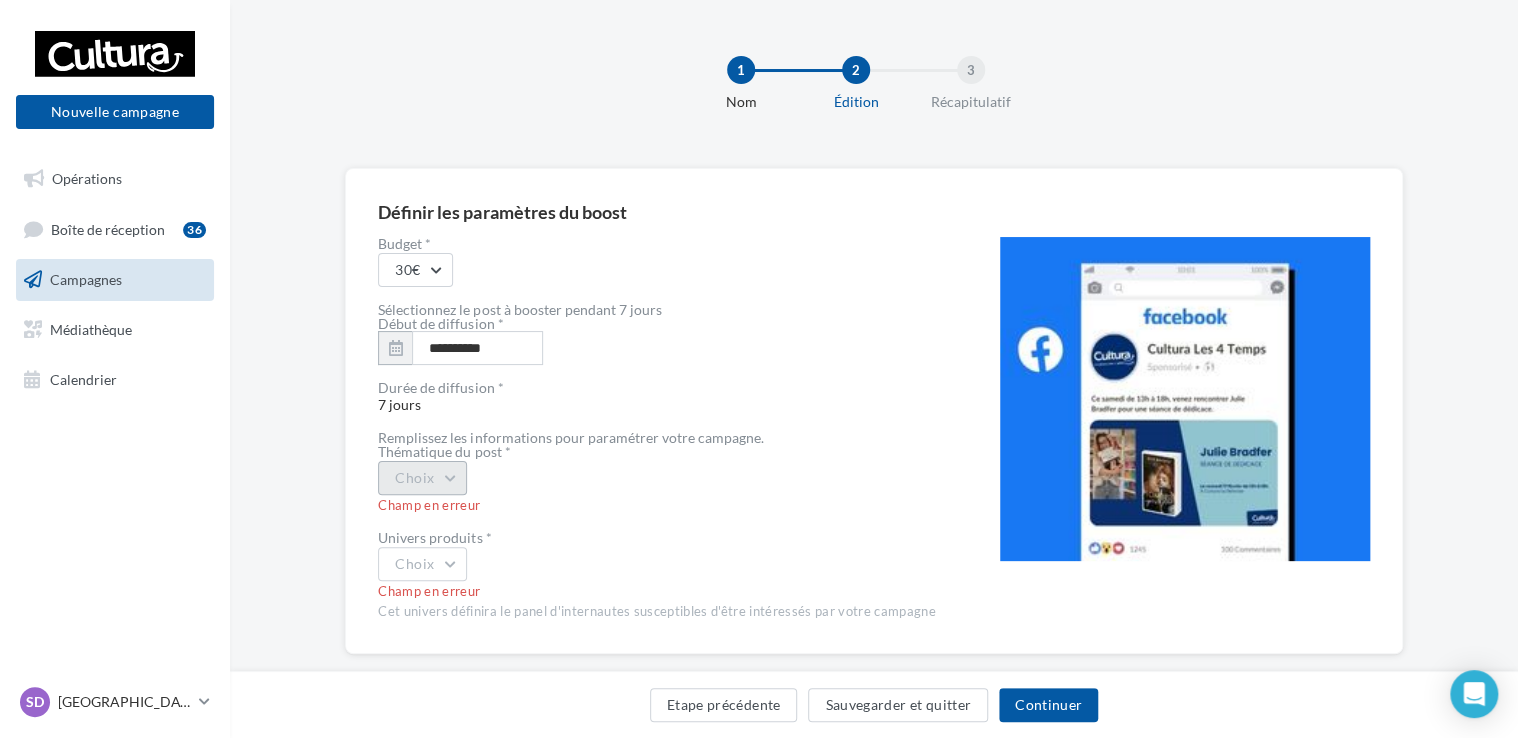 click on "Choix" at bounding box center (422, 478) 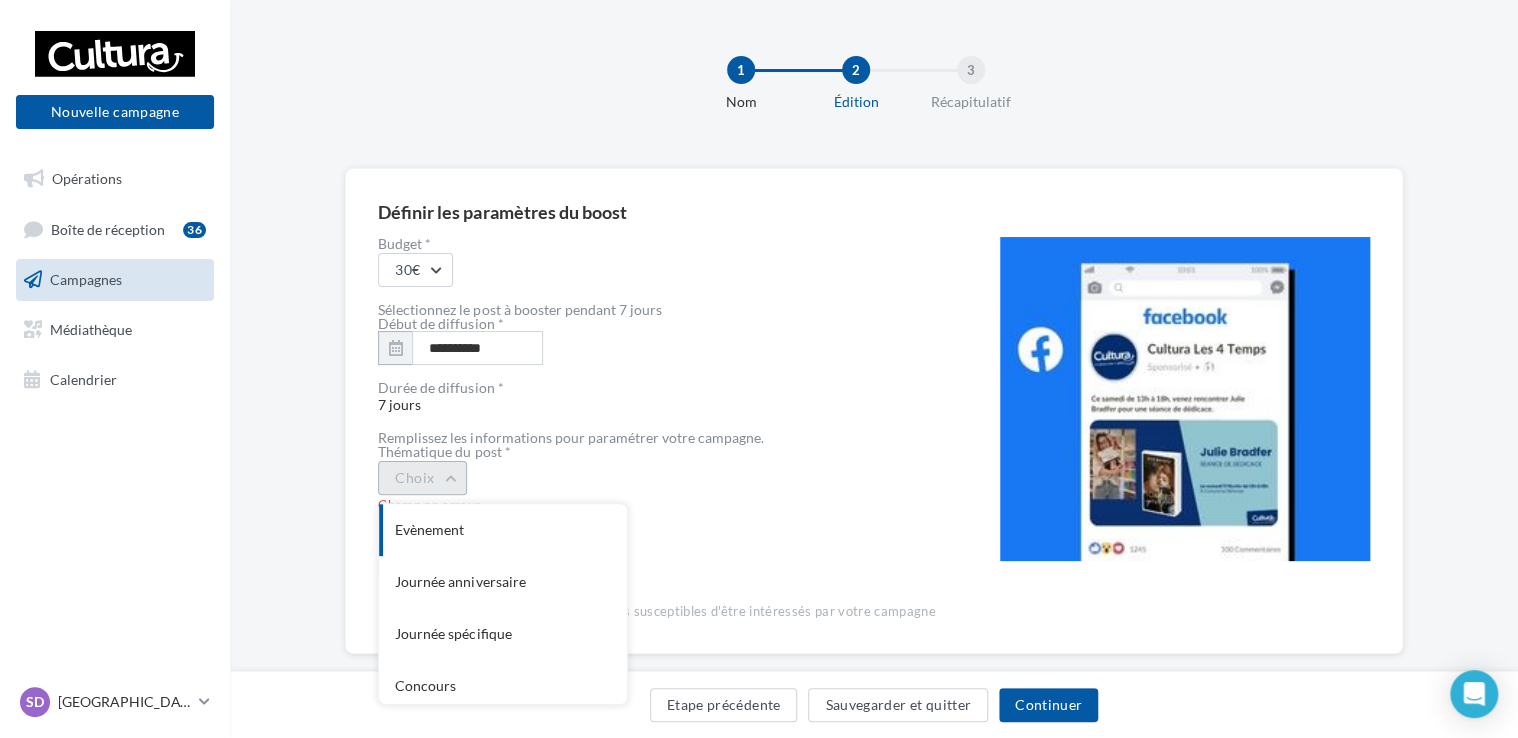 scroll, scrollTop: 216, scrollLeft: 0, axis: vertical 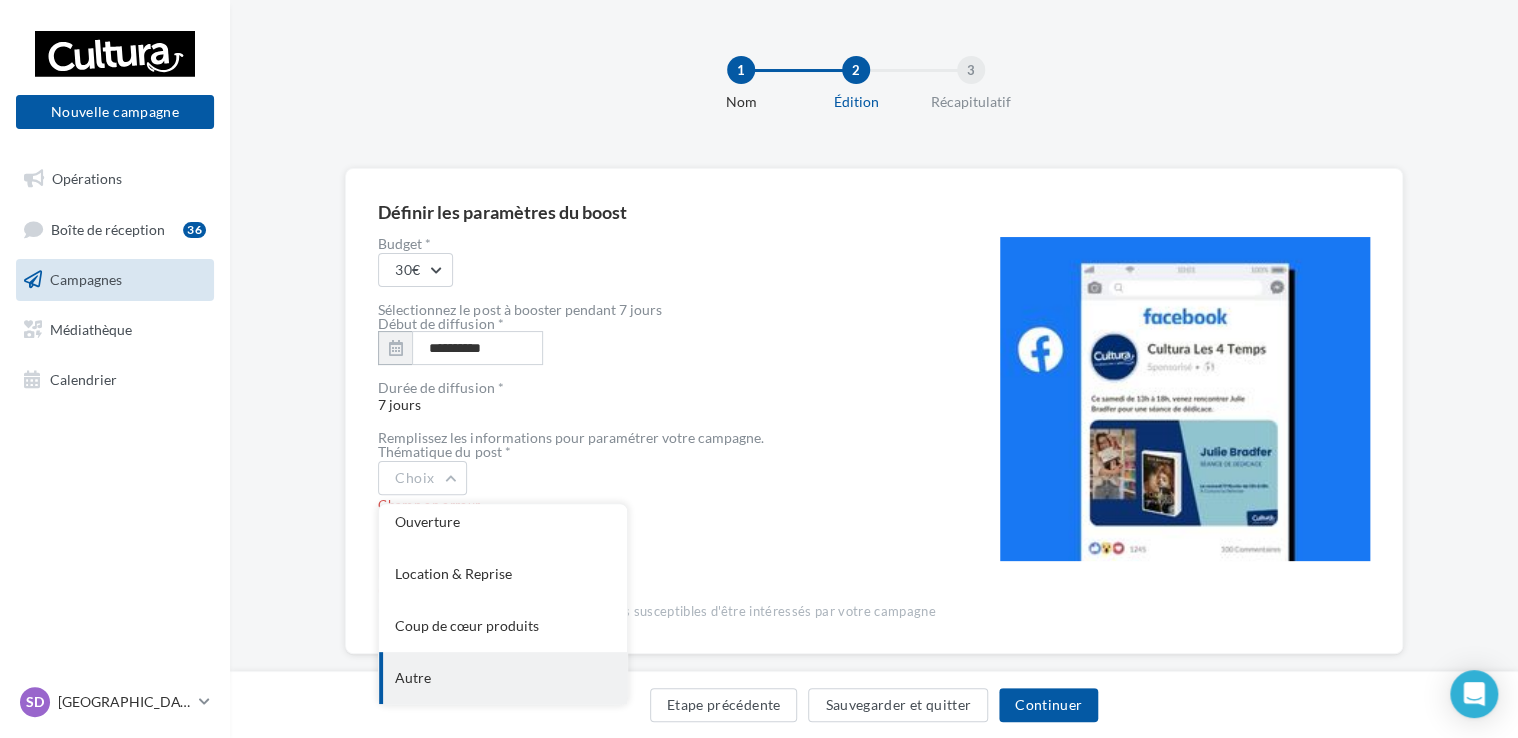 click on "Autre" at bounding box center [503, 678] 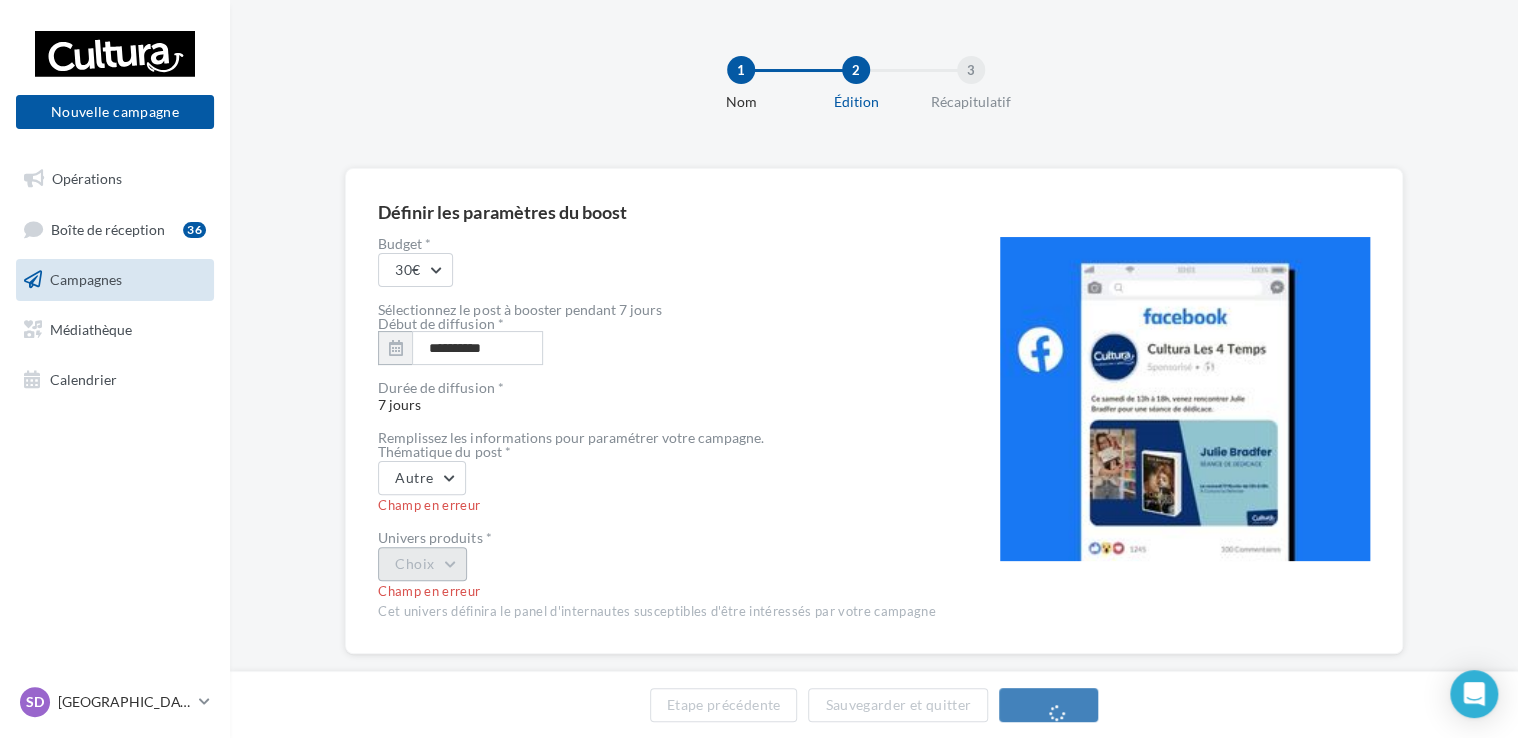 click on "Choix" at bounding box center (422, 564) 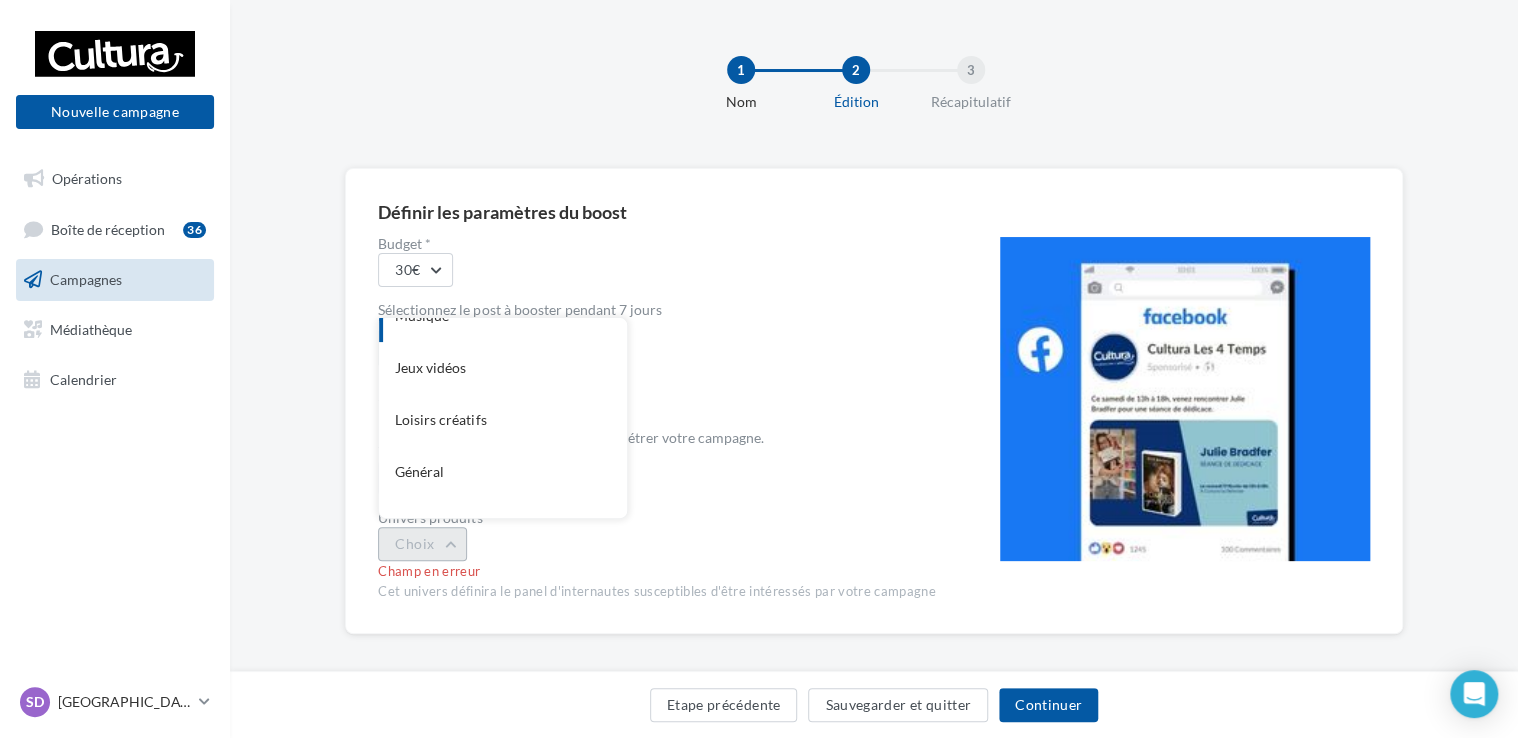 scroll, scrollTop: 79, scrollLeft: 0, axis: vertical 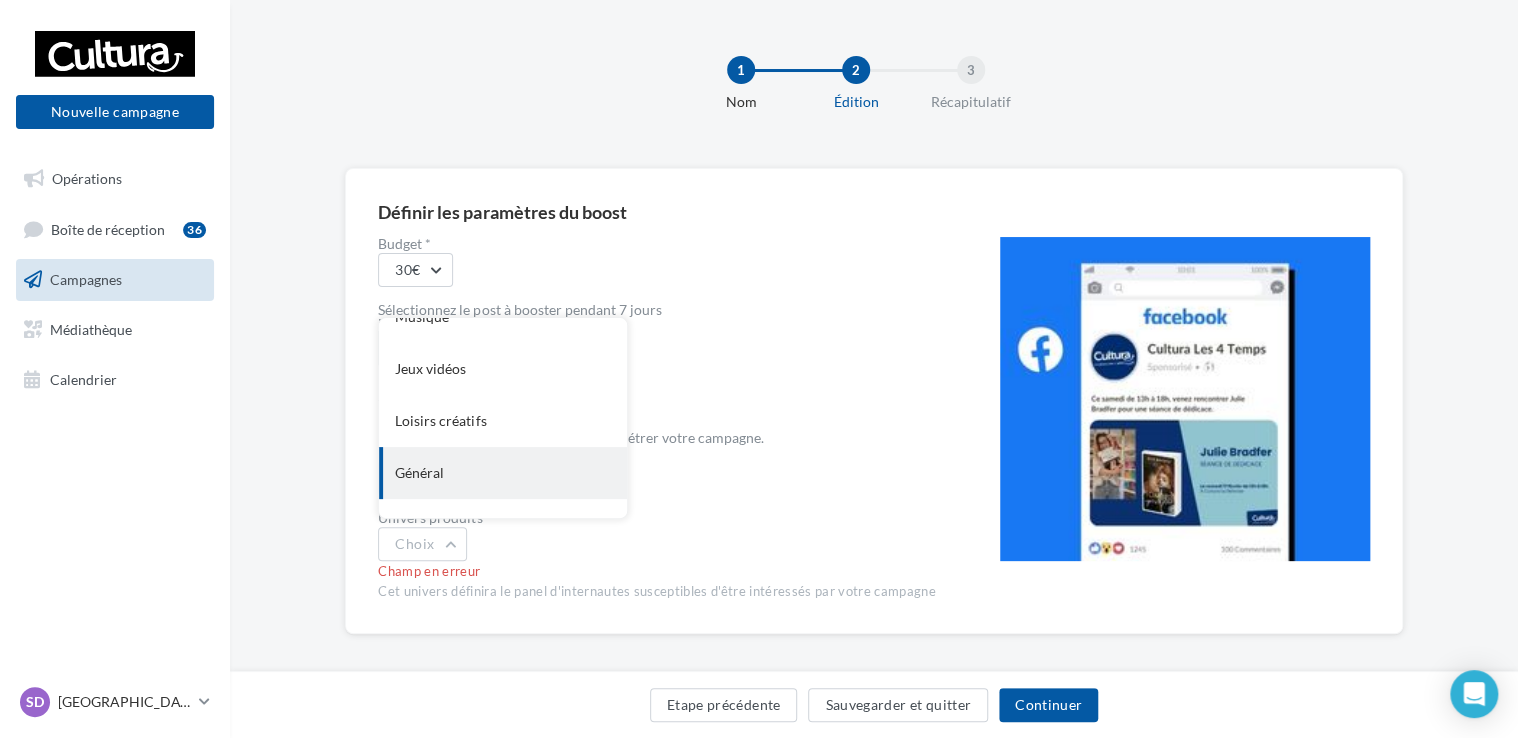 click on "Général" at bounding box center [503, 473] 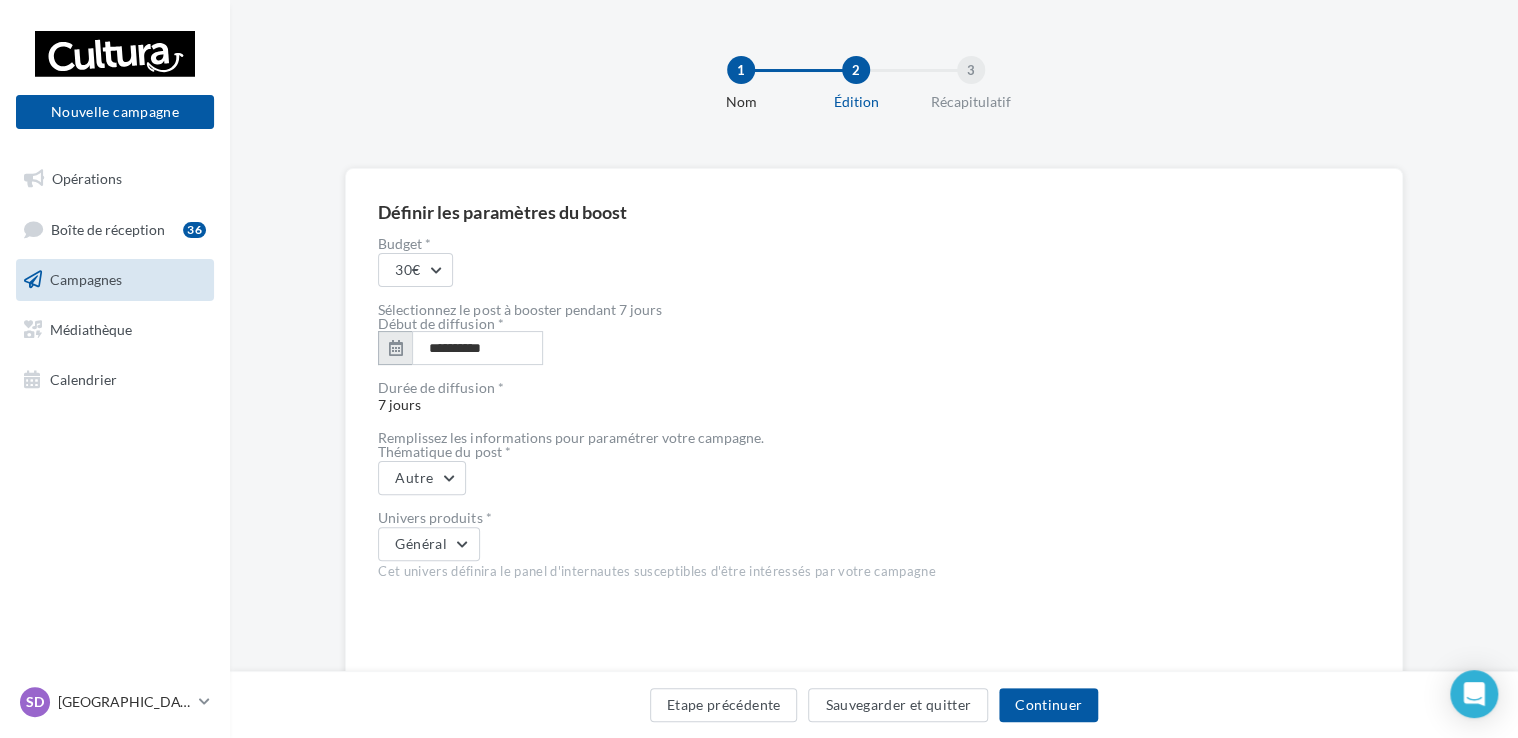 click at bounding box center [395, 348] 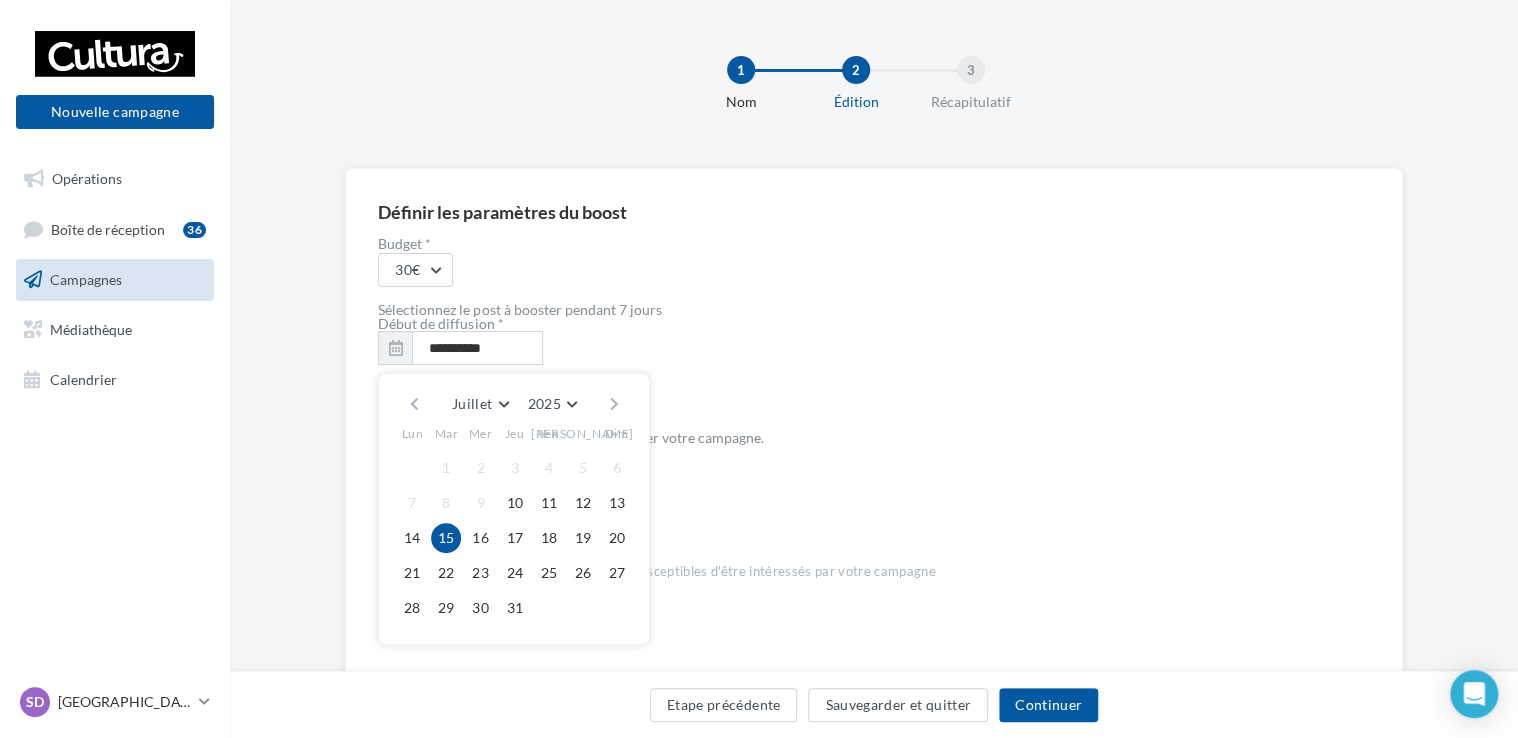 click on "Durée de diffusion *
7 jours" at bounding box center (656, 398) 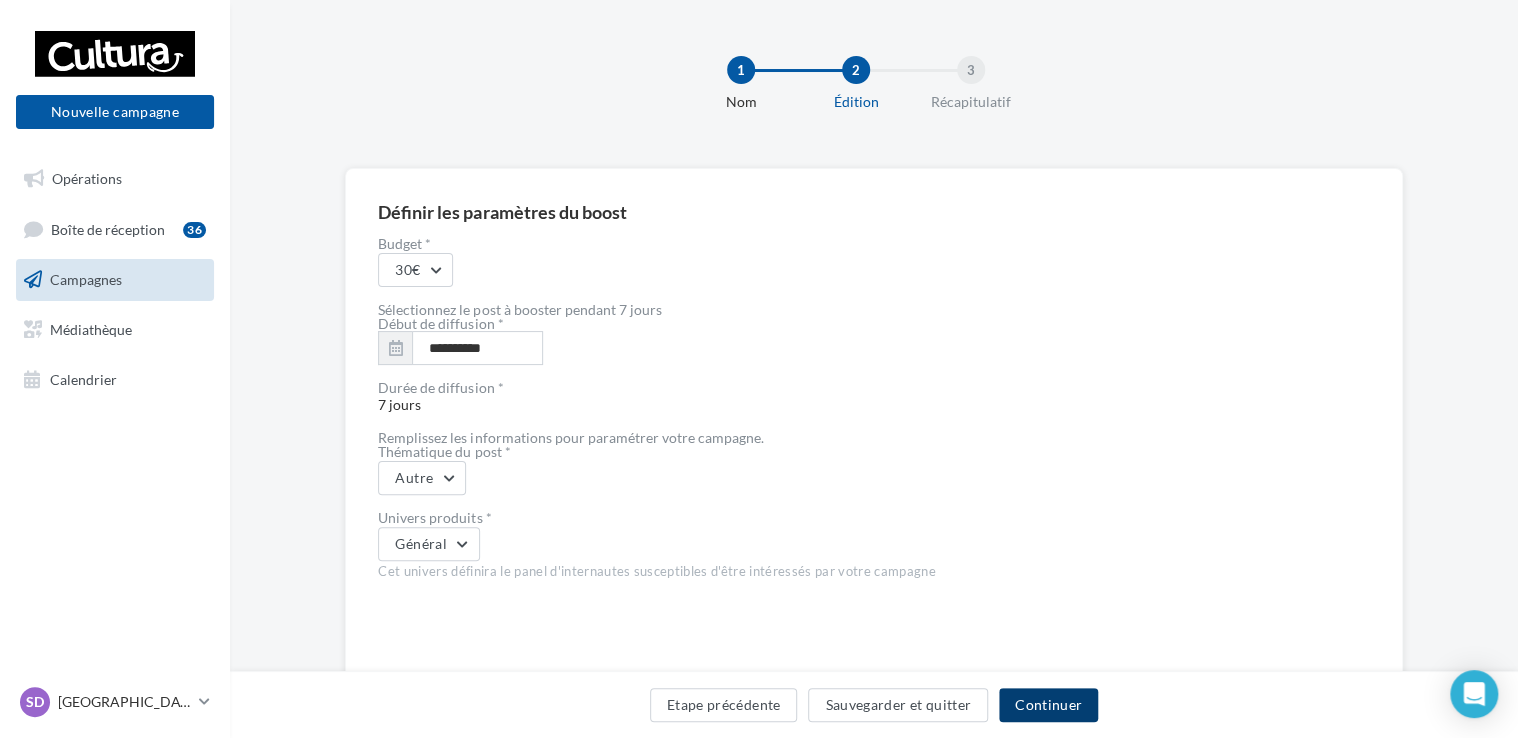 click on "Continuer" at bounding box center (1048, 705) 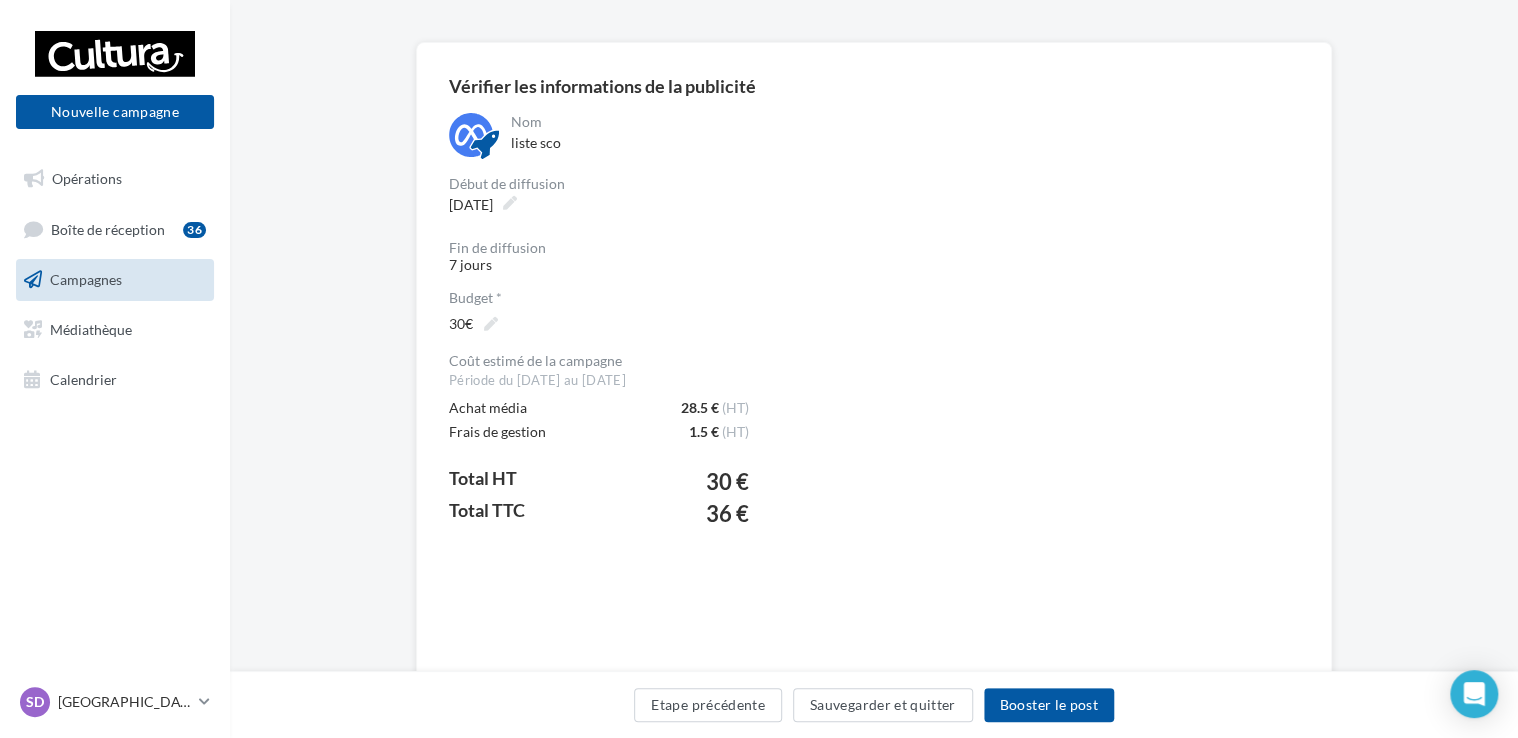 scroll, scrollTop: 253, scrollLeft: 0, axis: vertical 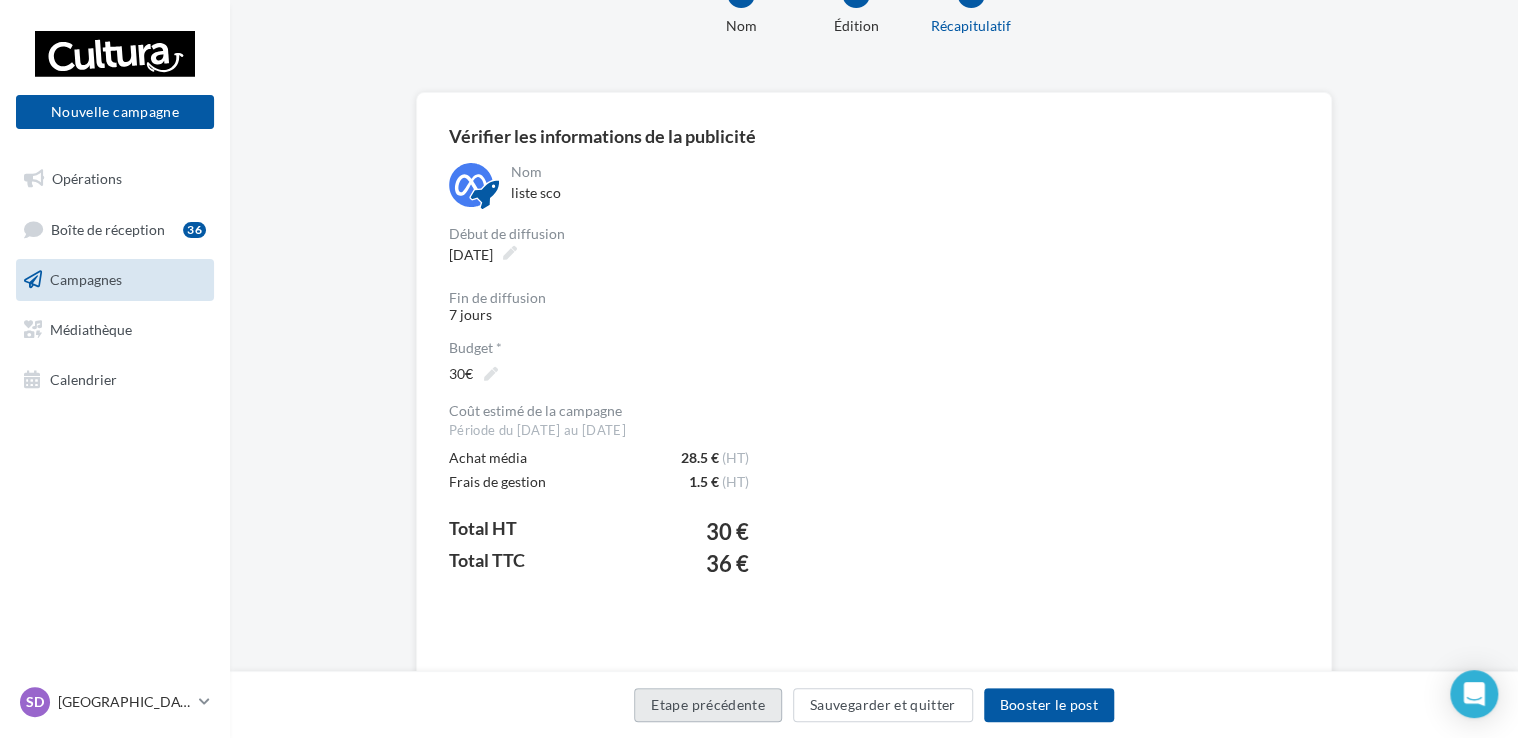 click on "Etape précédente" at bounding box center [708, 705] 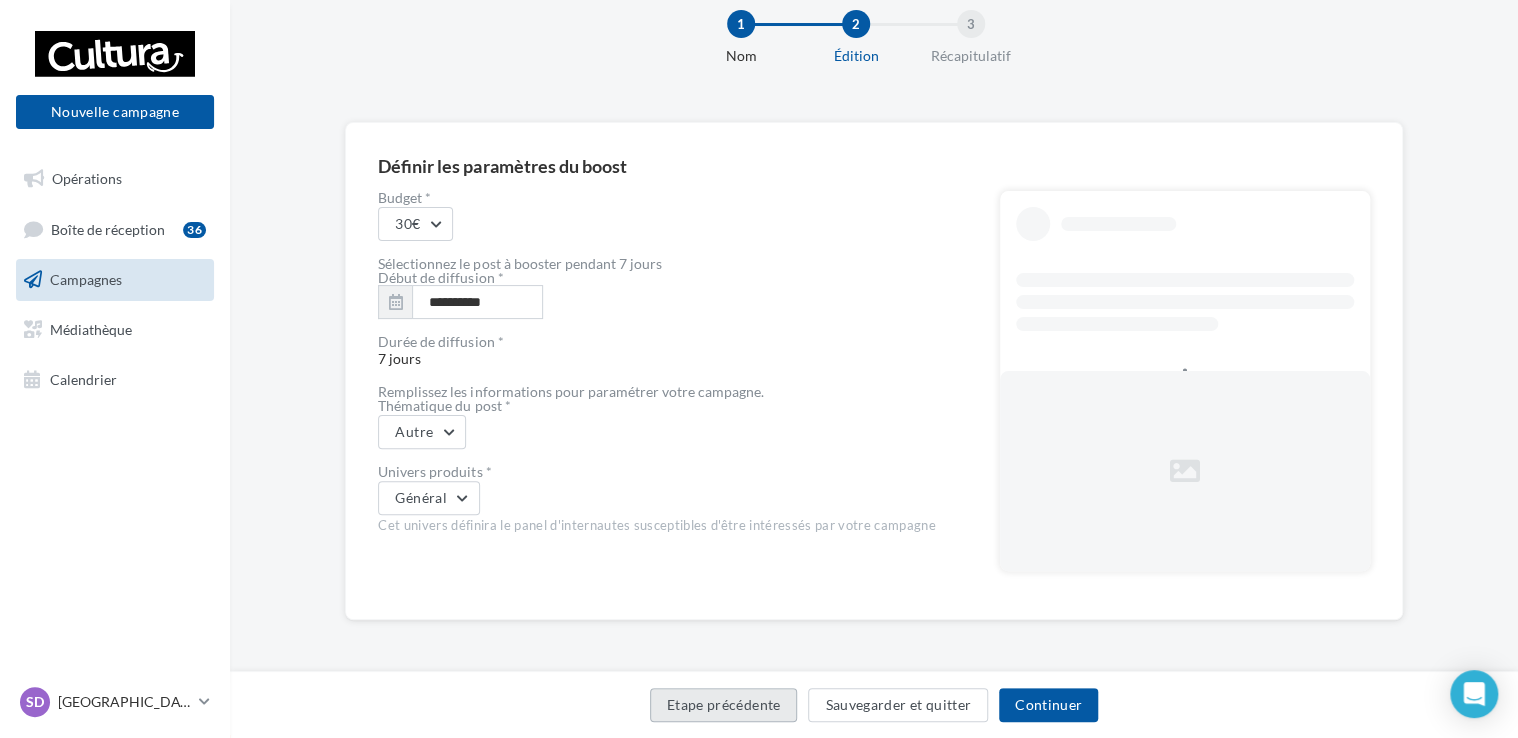 scroll, scrollTop: 44, scrollLeft: 0, axis: vertical 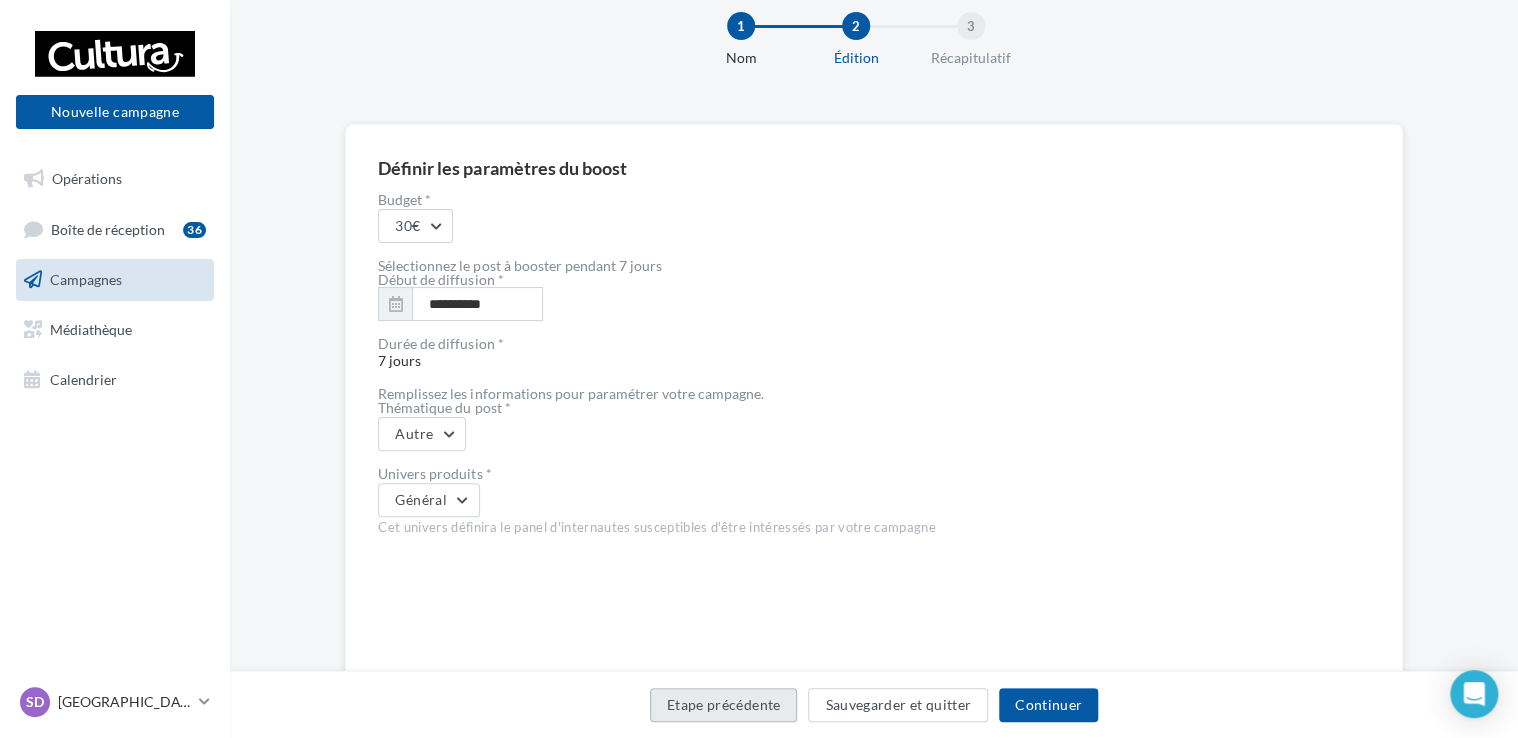 click on "Etape précédente" at bounding box center (724, 705) 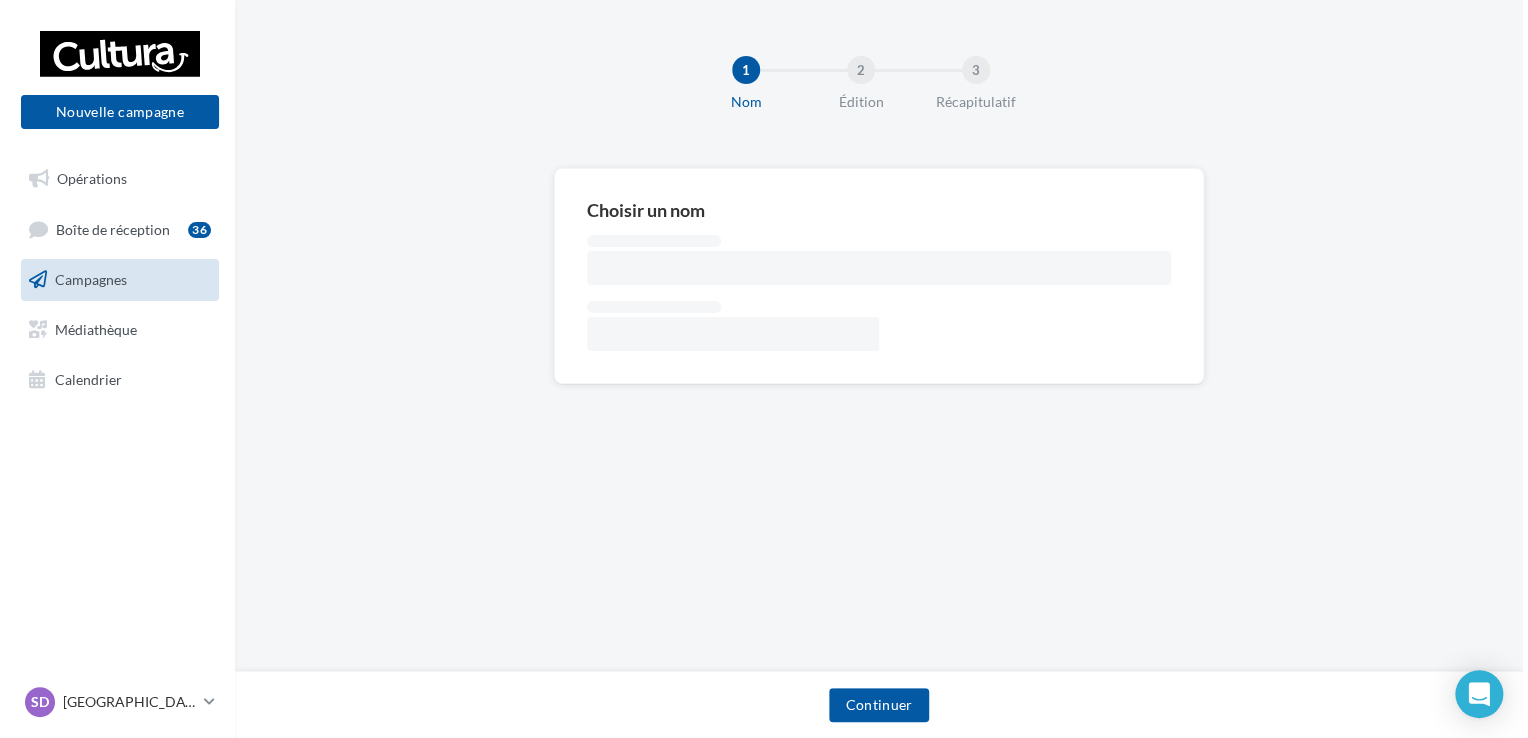 scroll, scrollTop: 0, scrollLeft: 0, axis: both 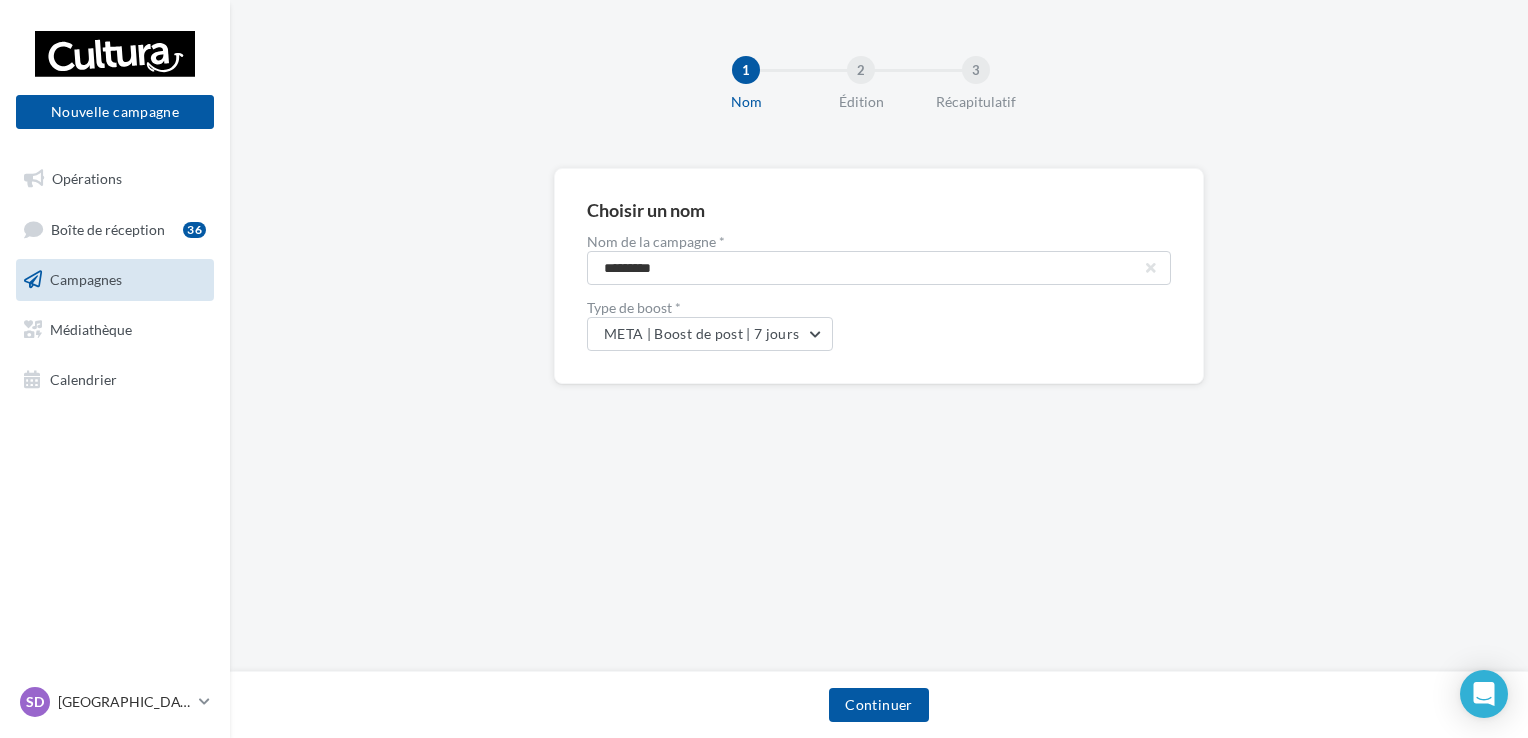 click on "Campagnes" at bounding box center [86, 279] 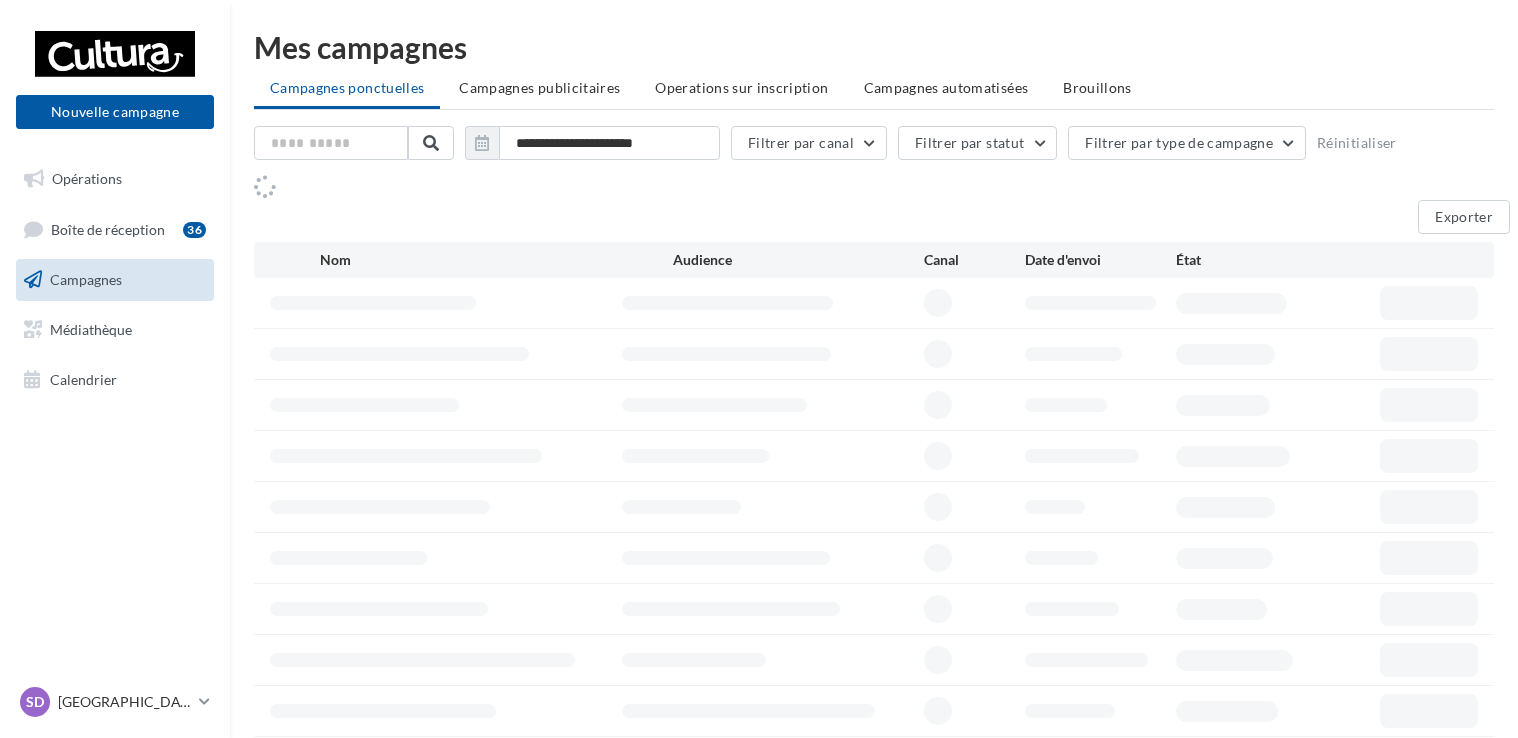 scroll, scrollTop: 0, scrollLeft: 0, axis: both 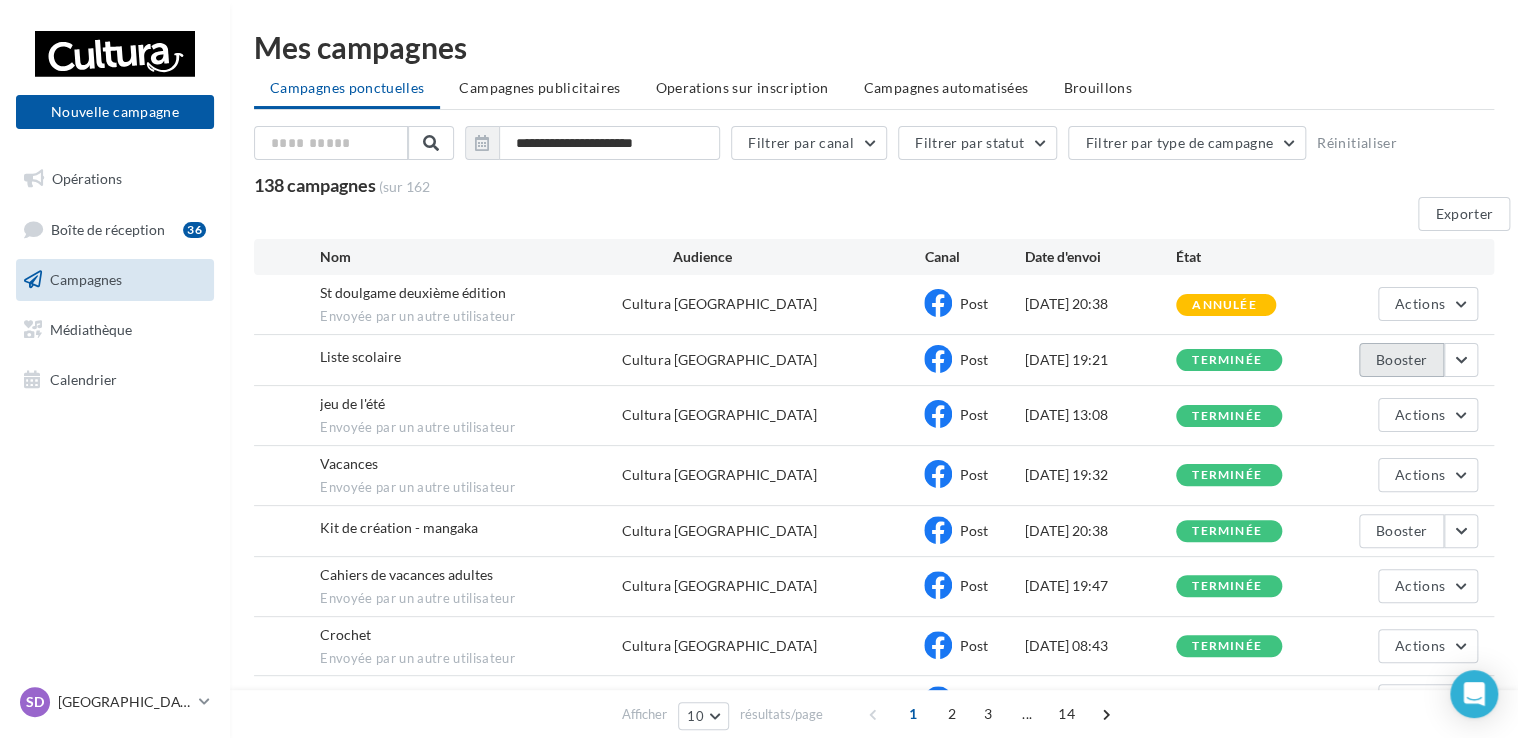 click on "Booster" at bounding box center (1401, 360) 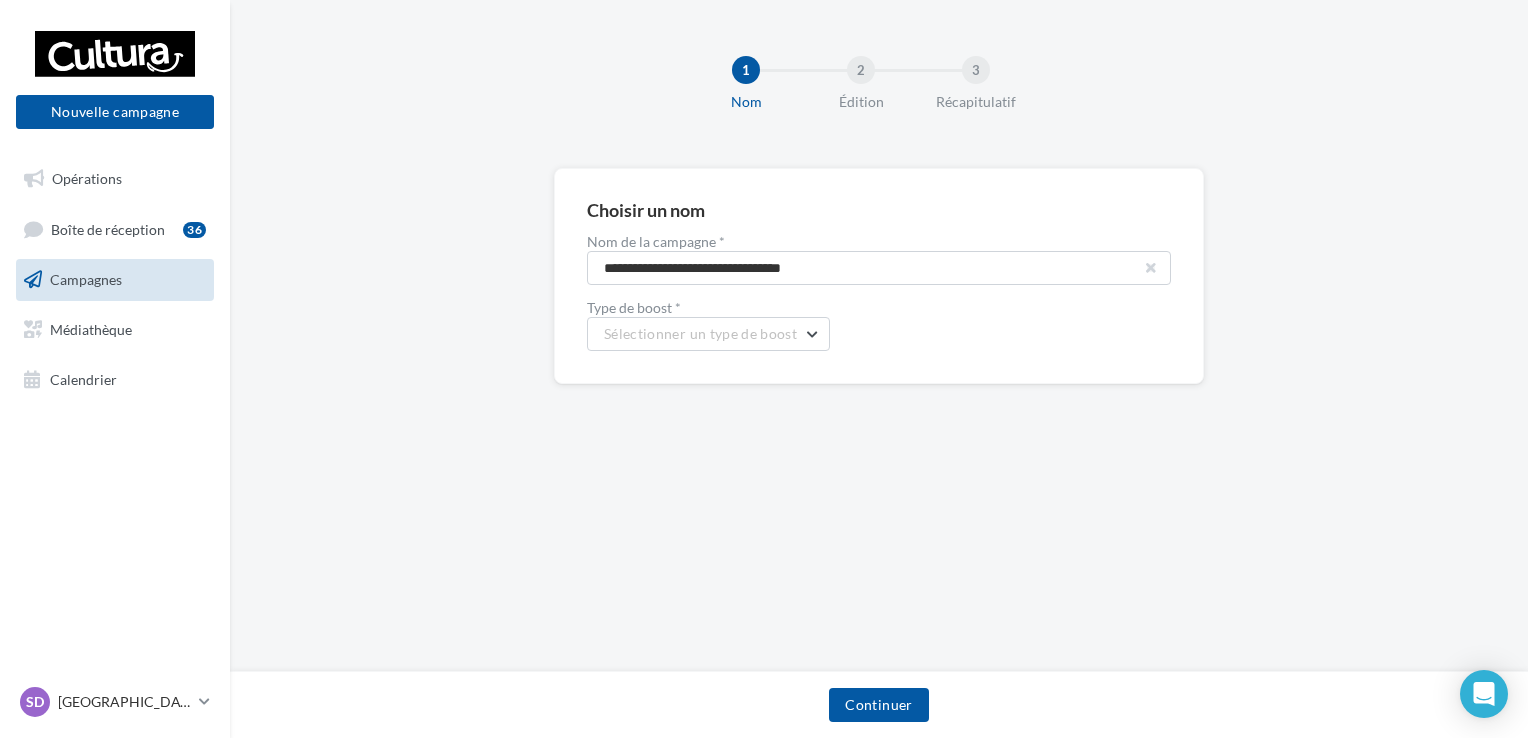 click at bounding box center [1151, 268] 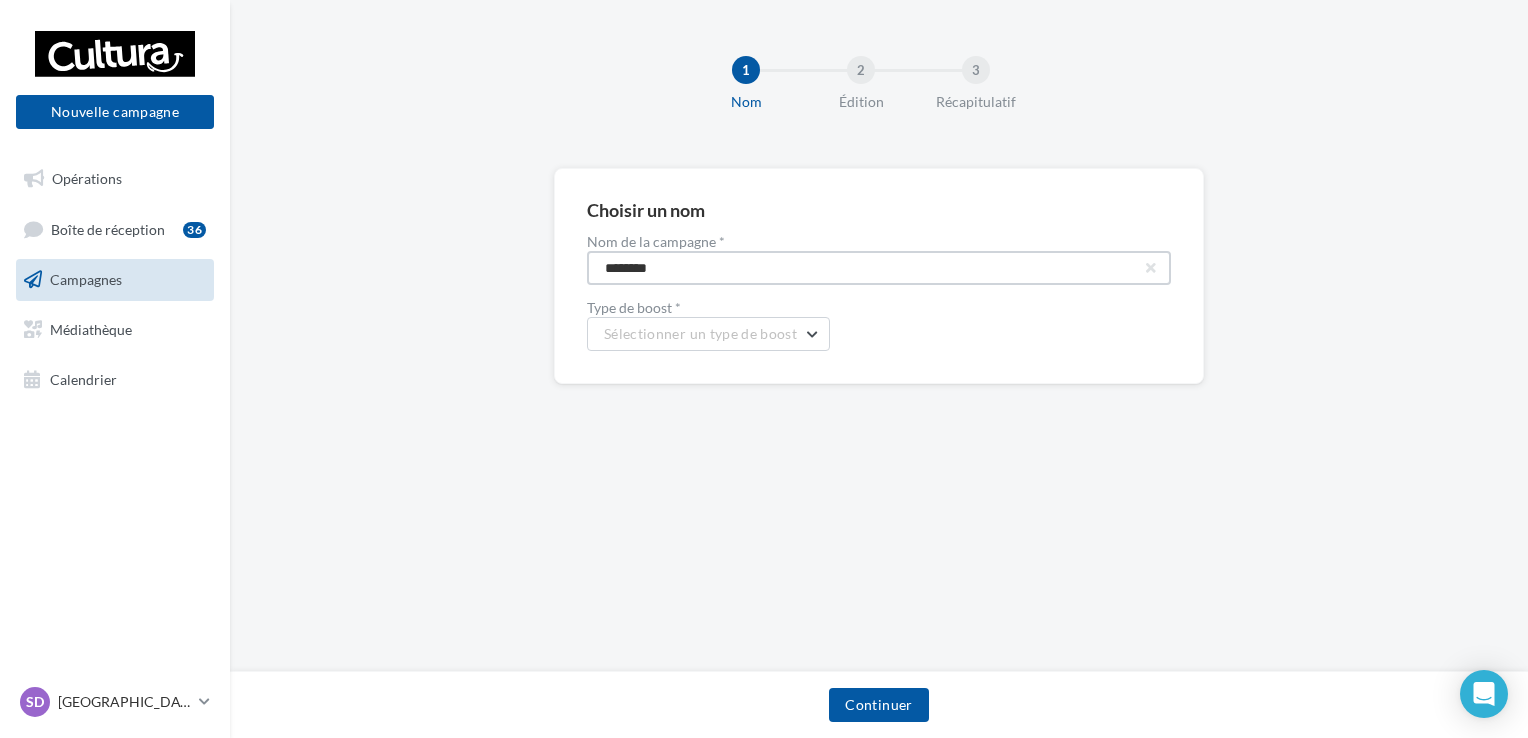 click on "********" at bounding box center [879, 268] 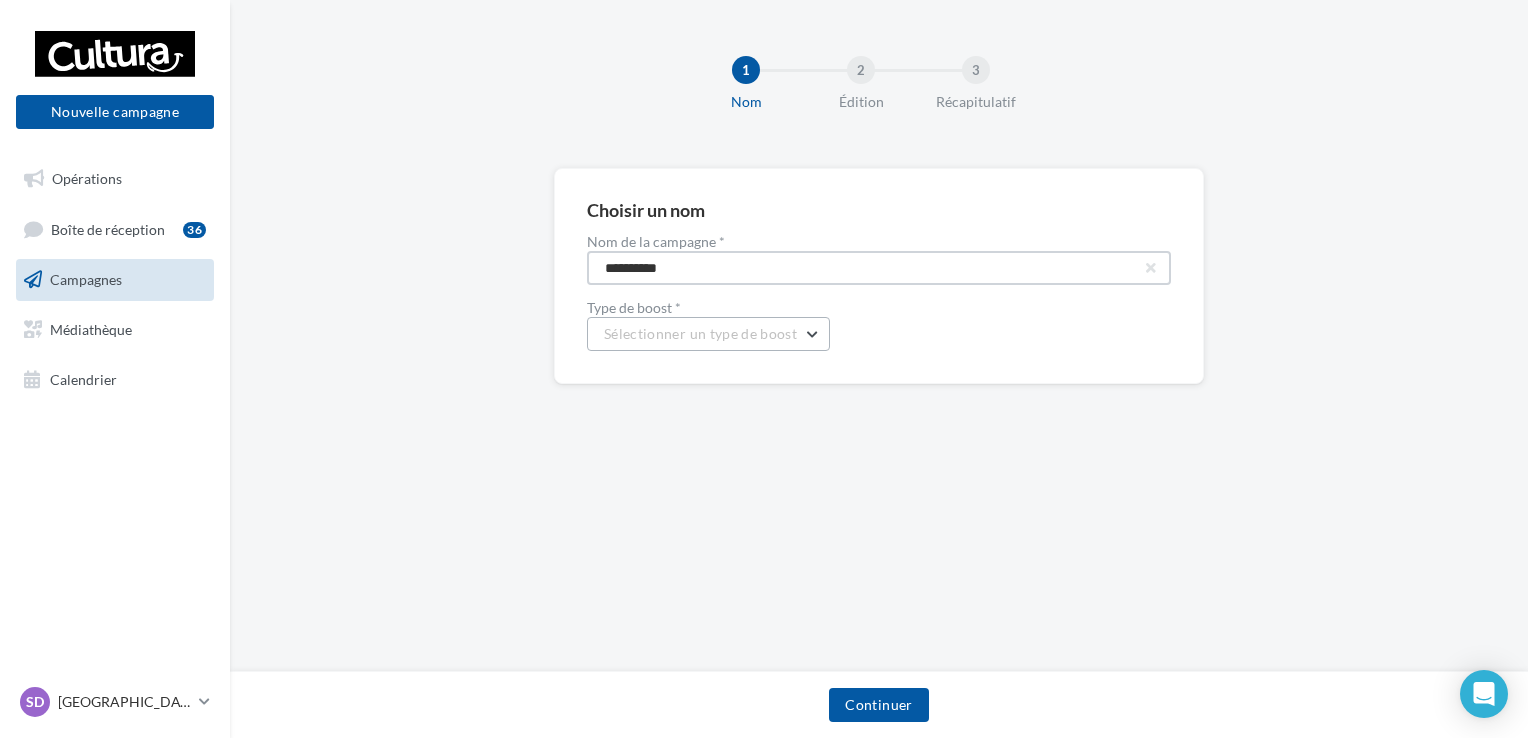 type on "**********" 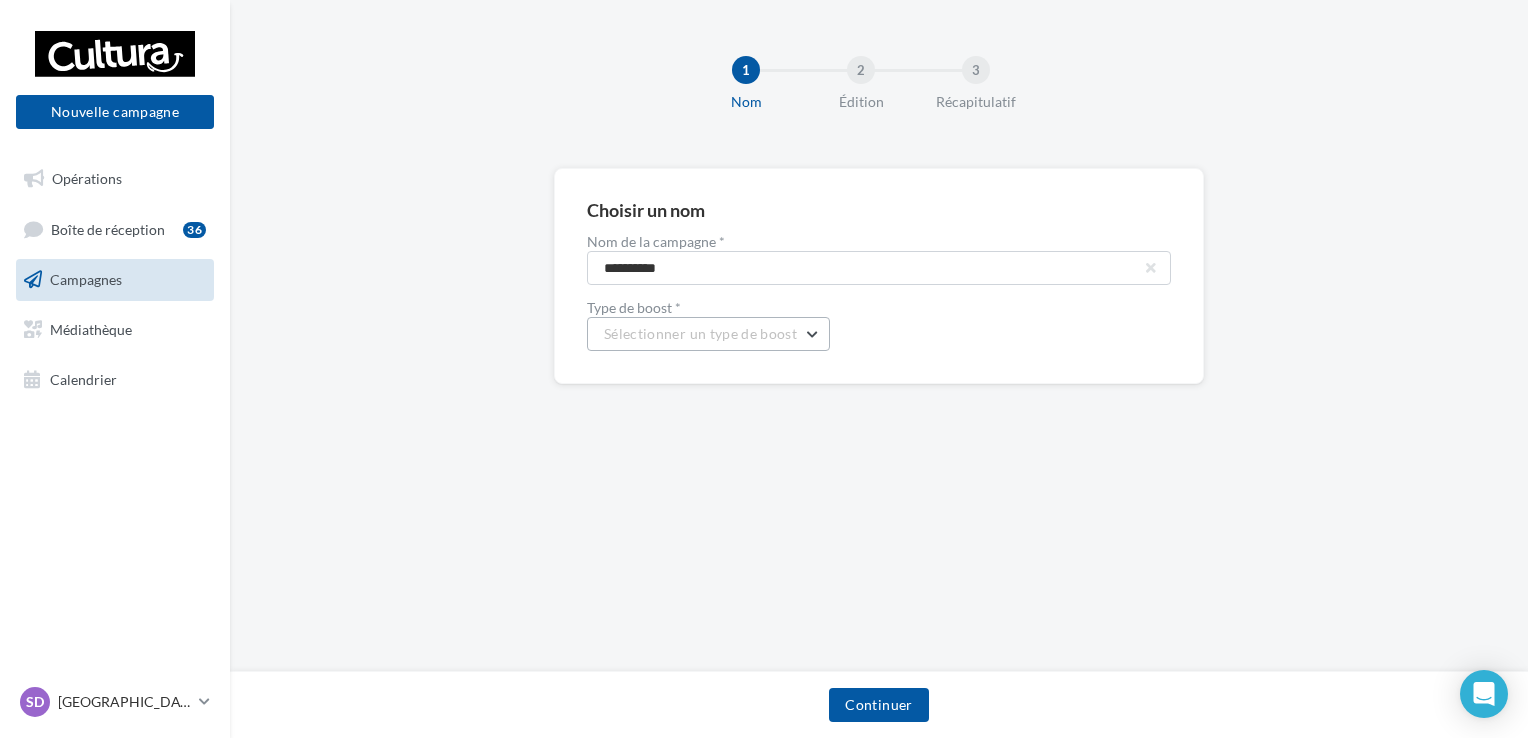 click on "Sélectionner un type de boost" at bounding box center (700, 333) 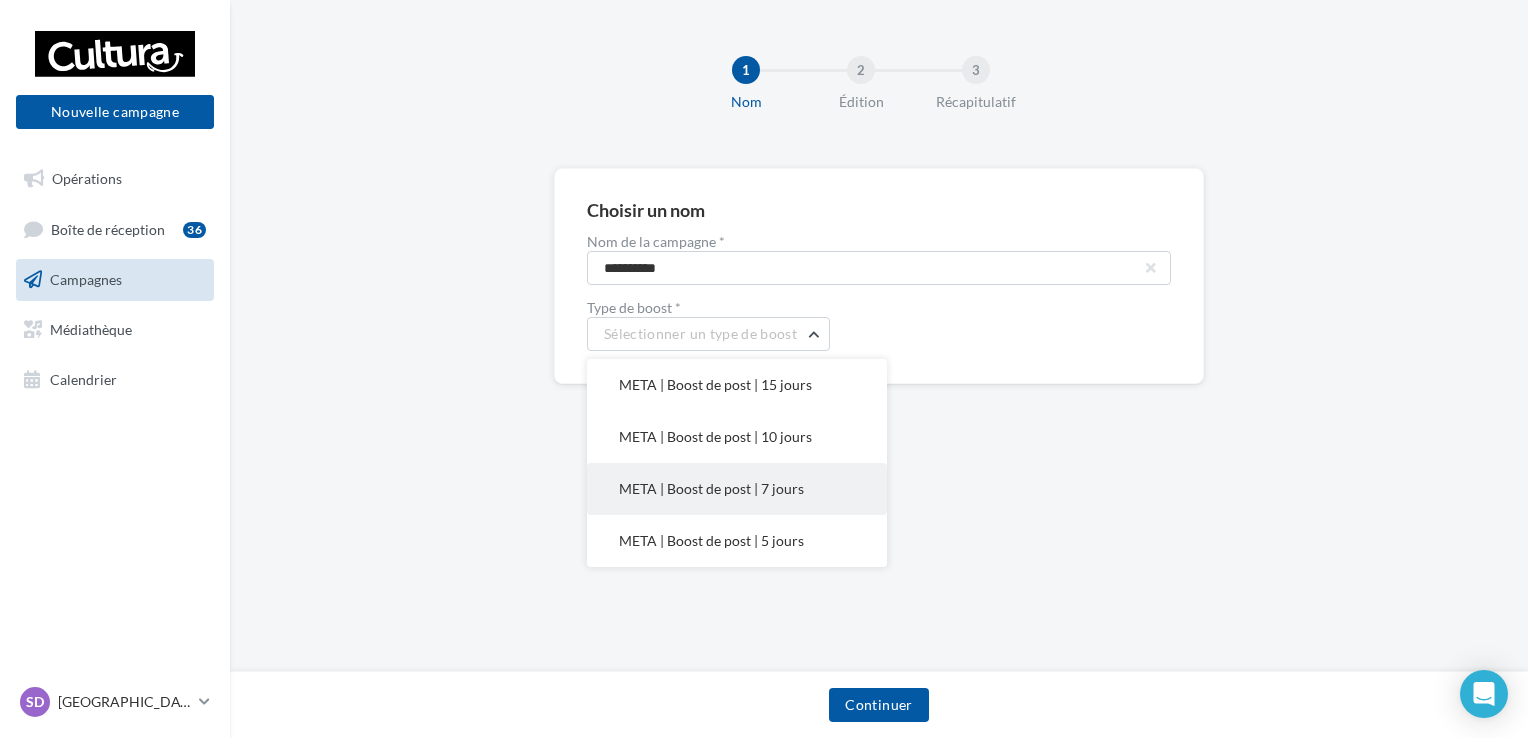 click on "META | Boost de post | 7 jours" at bounding box center (711, 488) 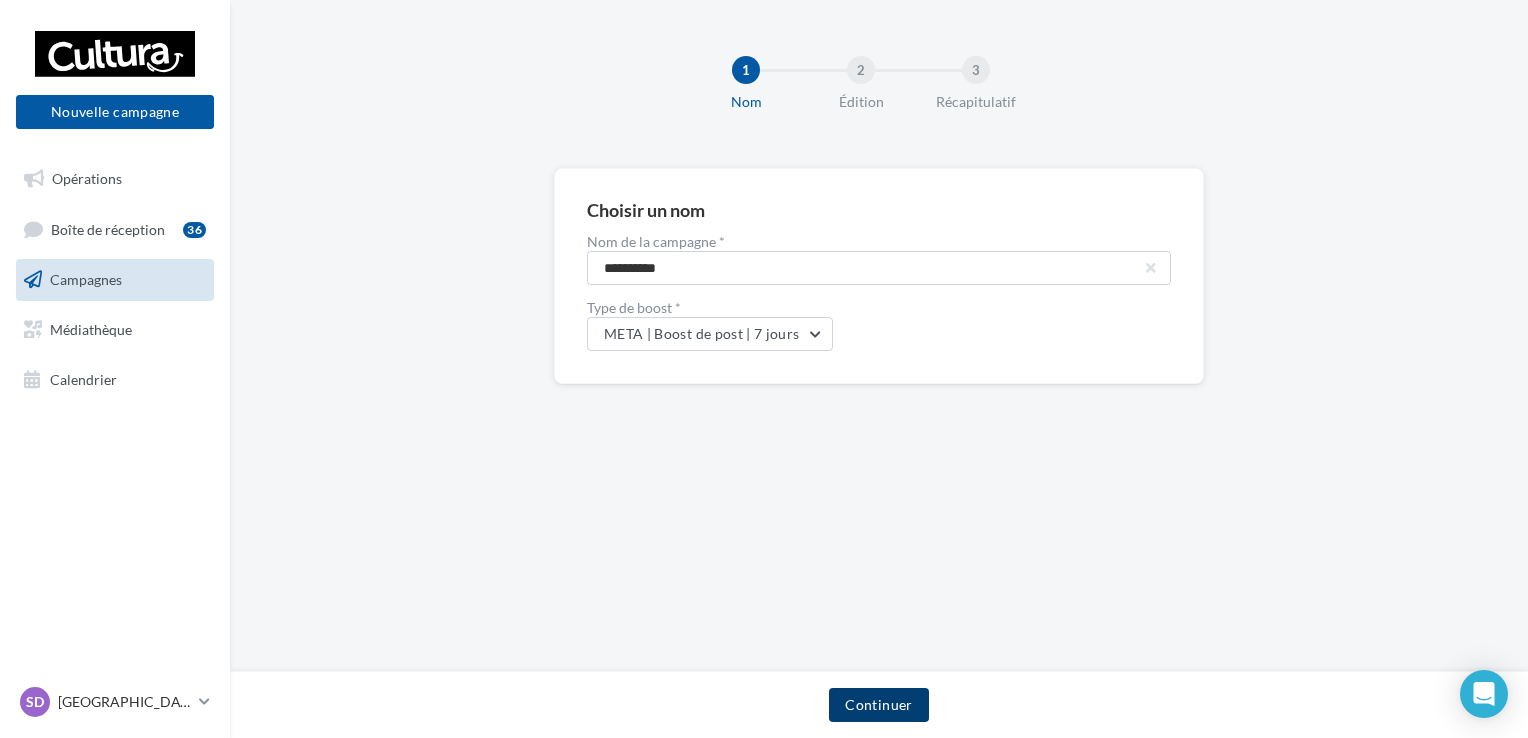 click on "Continuer" at bounding box center [878, 705] 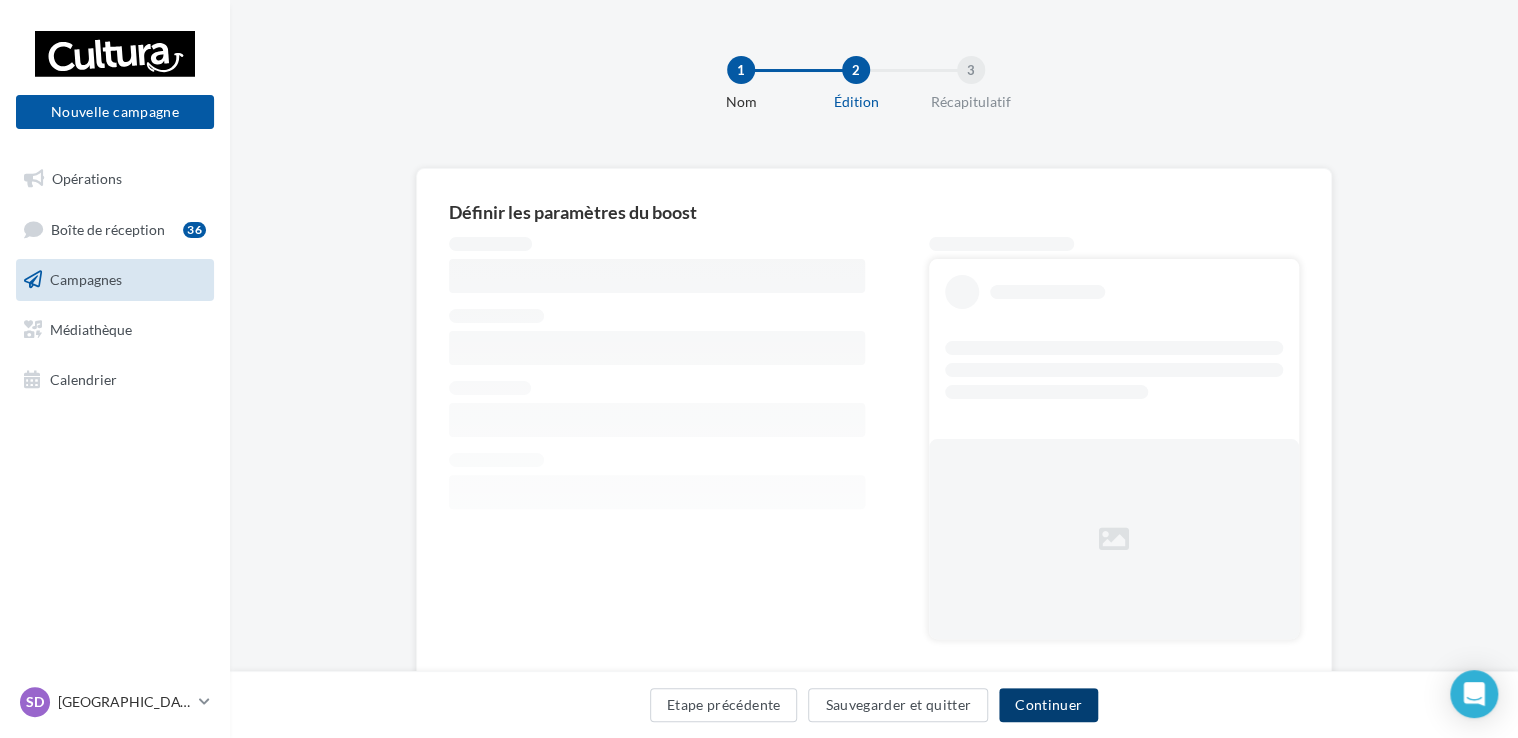 click on "Continuer" at bounding box center (1048, 705) 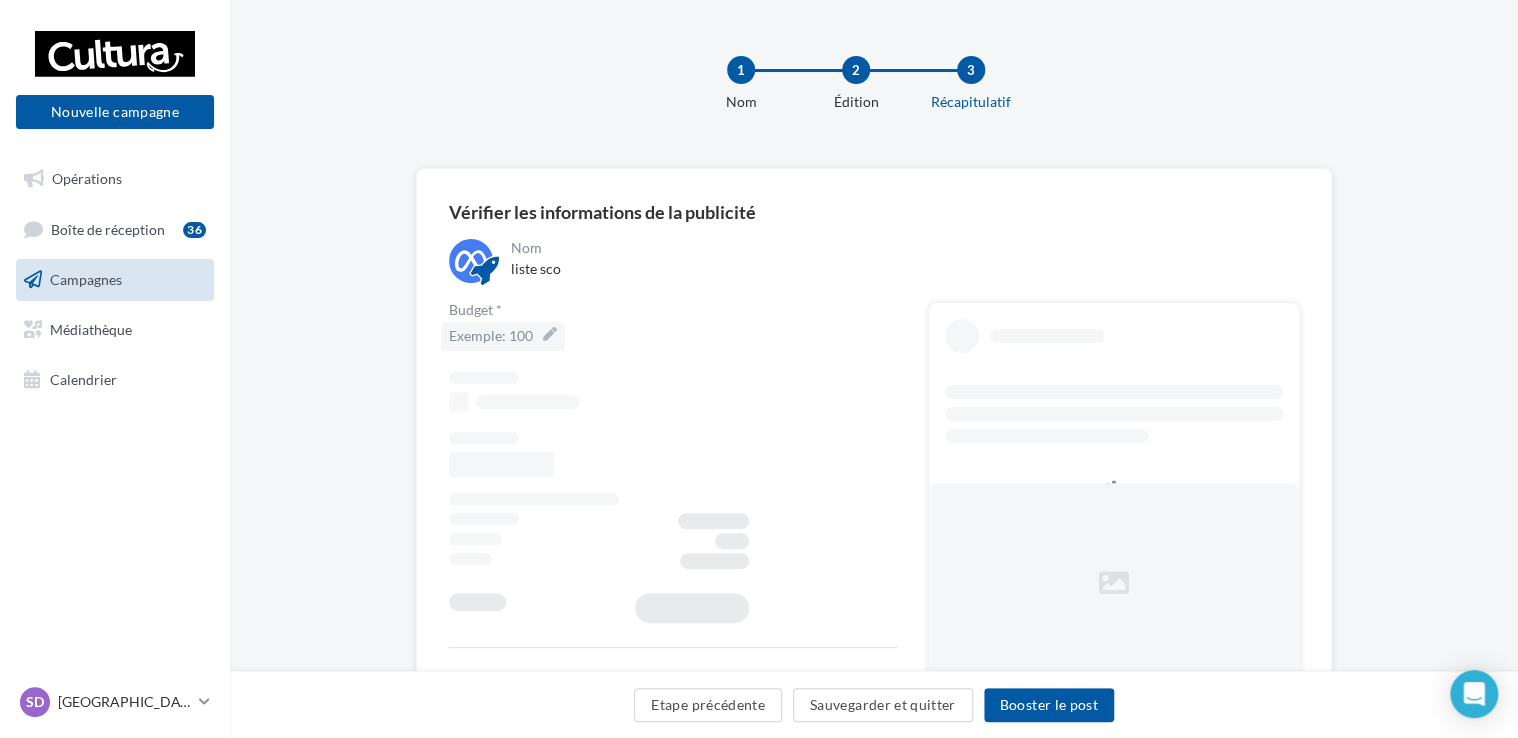 click on "Exemple: 100" at bounding box center (503, 336) 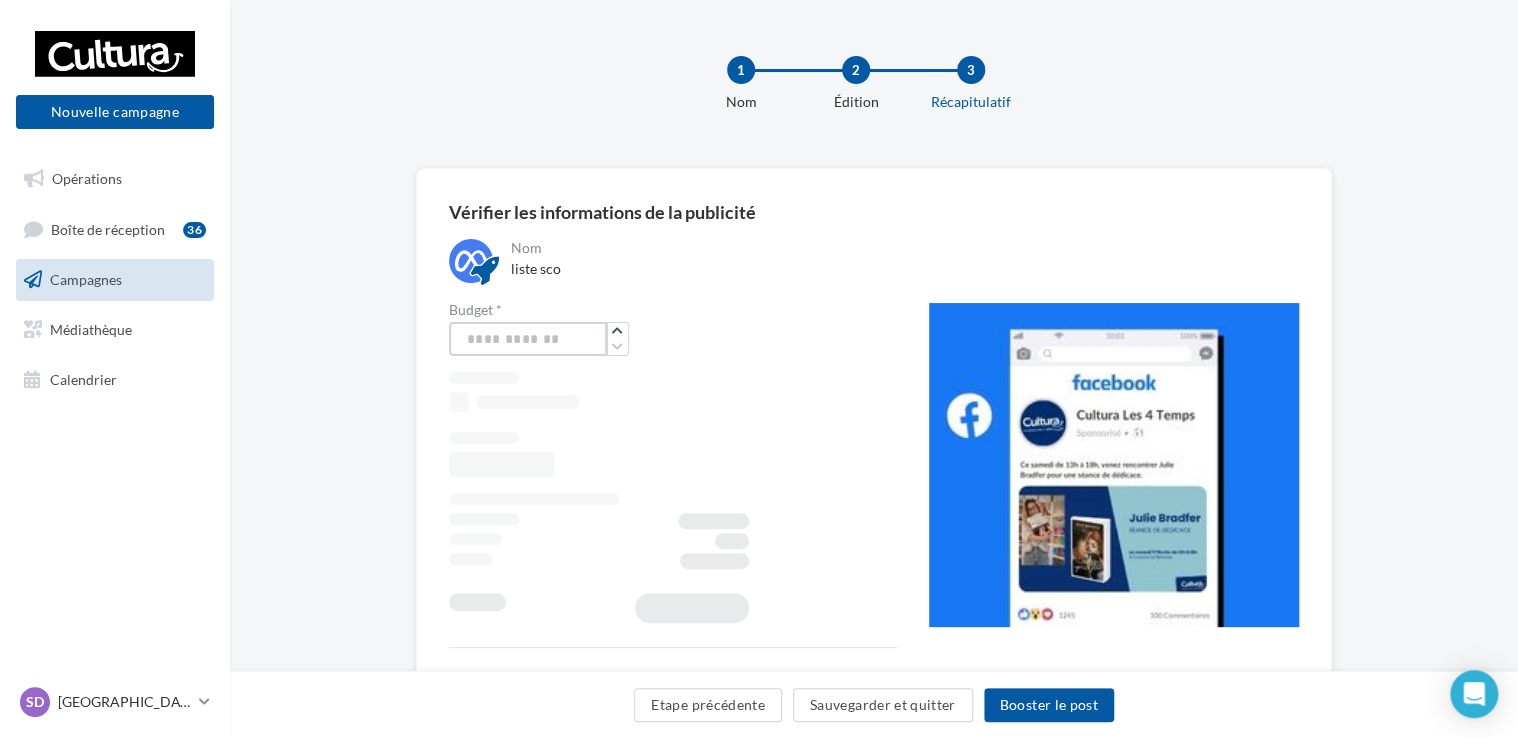 type on "**" 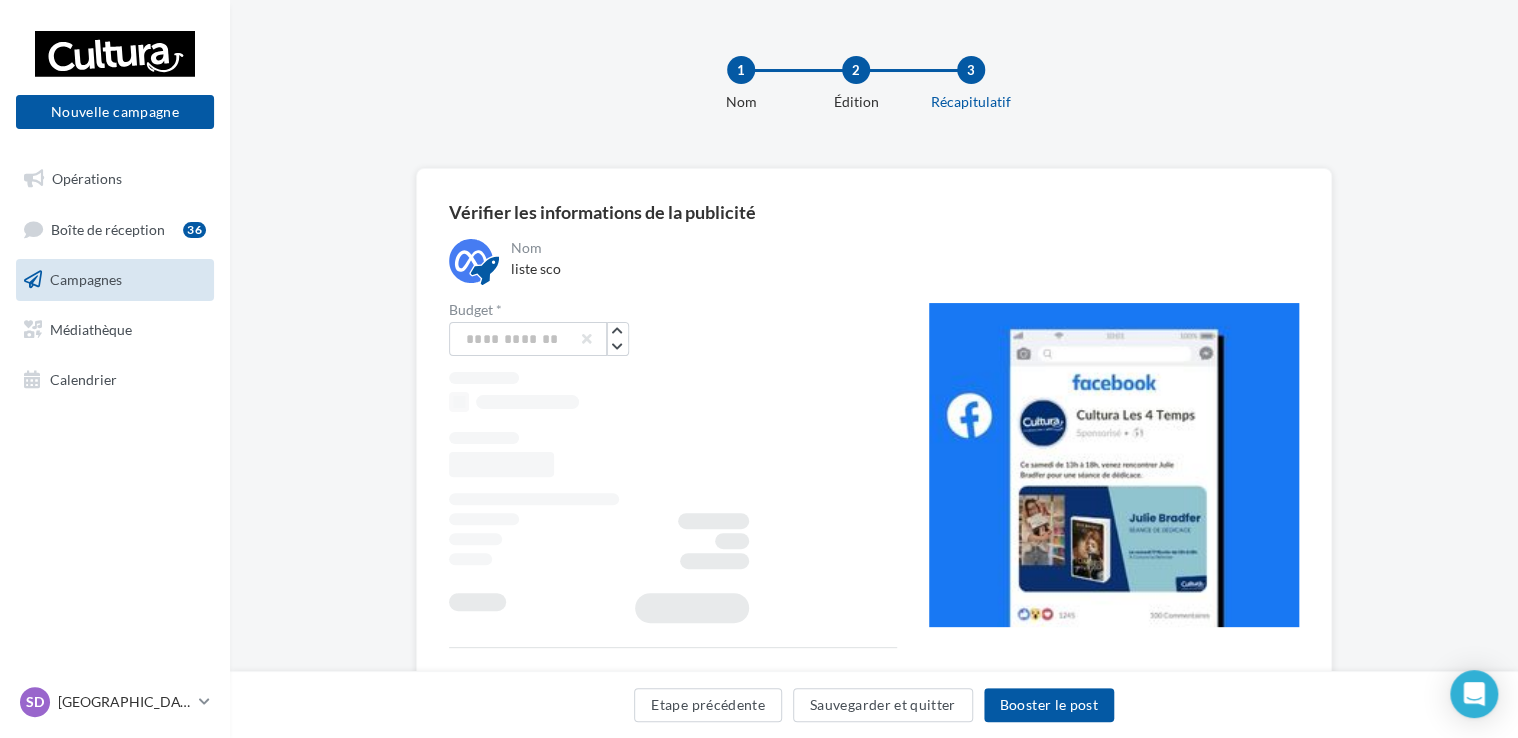 click at bounding box center [673, 575] 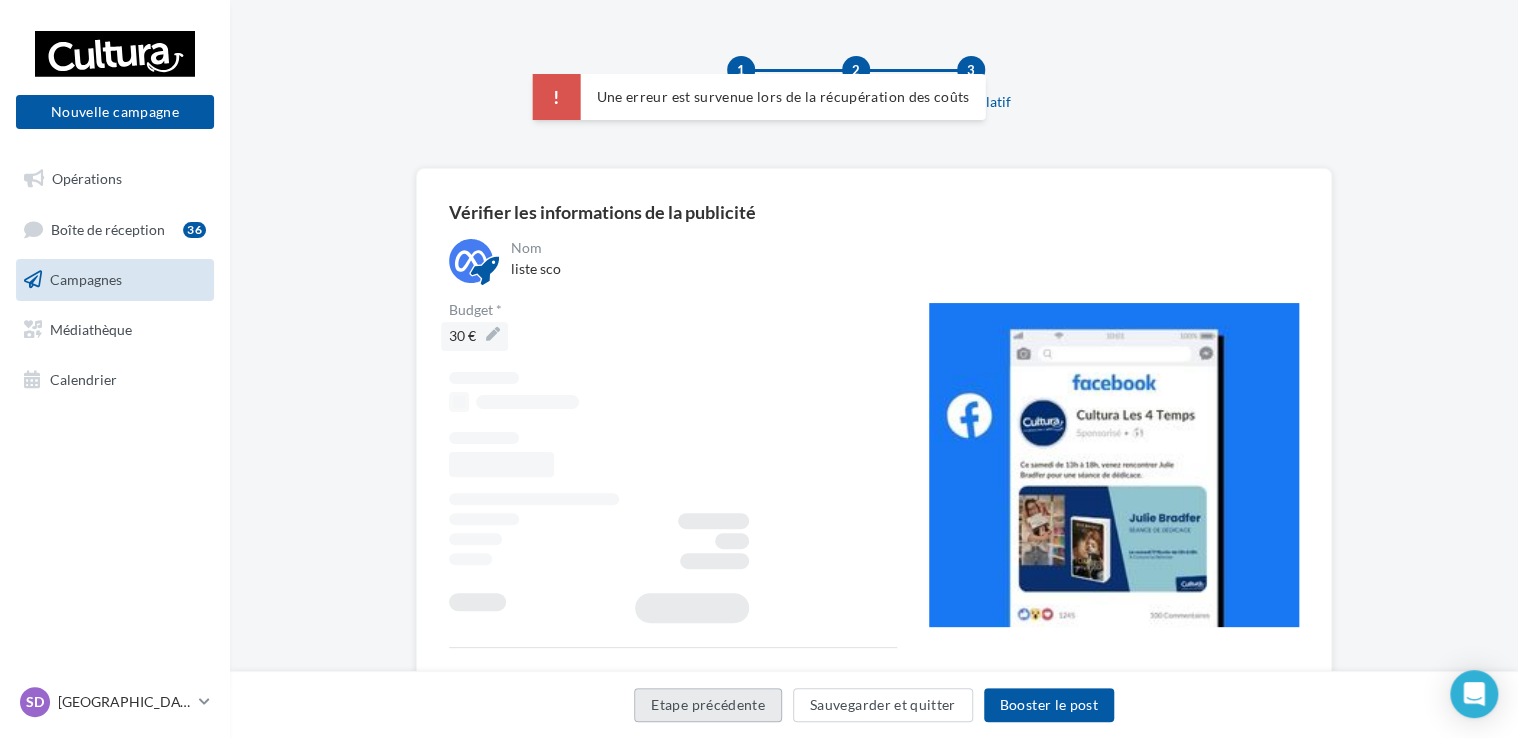 click on "Etape précédente" at bounding box center (708, 705) 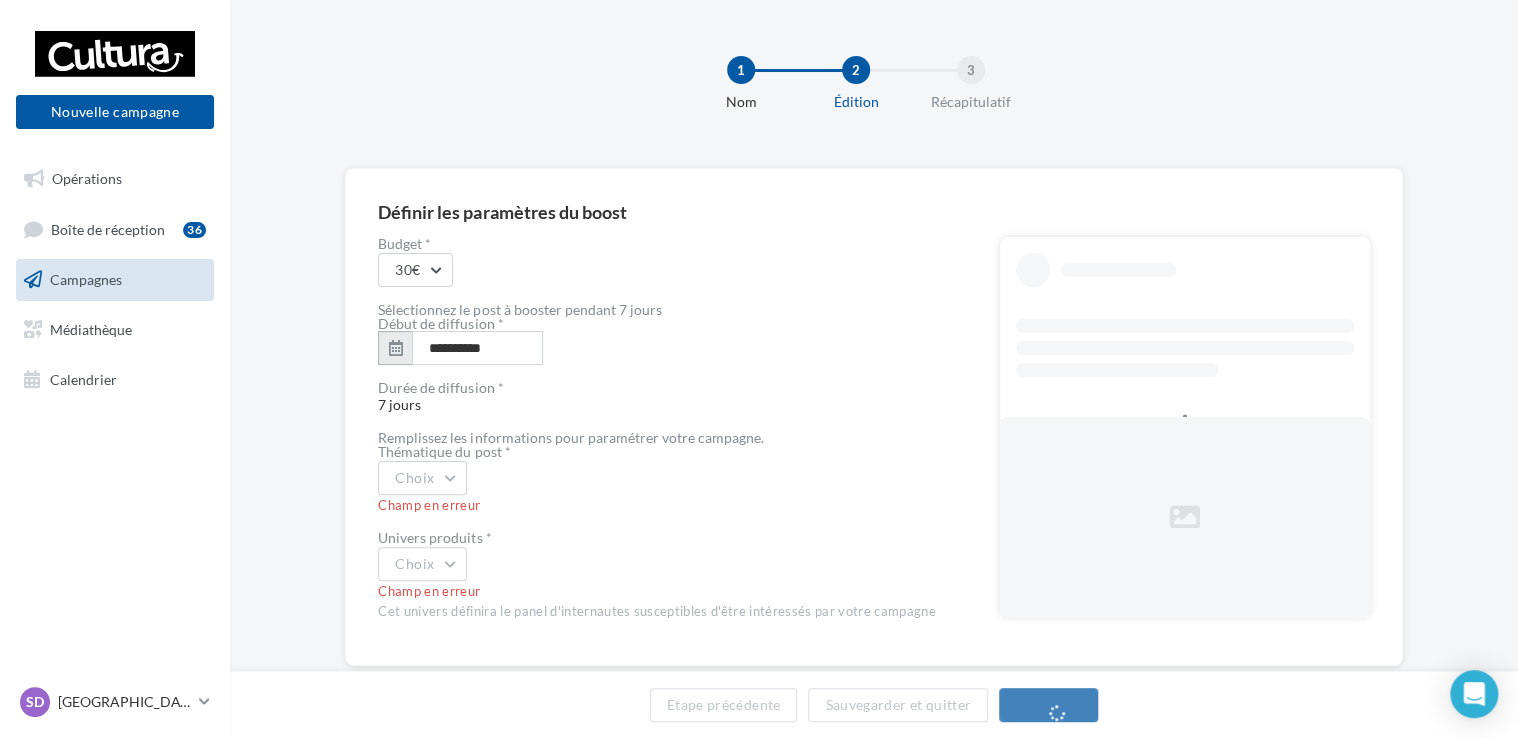 click at bounding box center (395, 348) 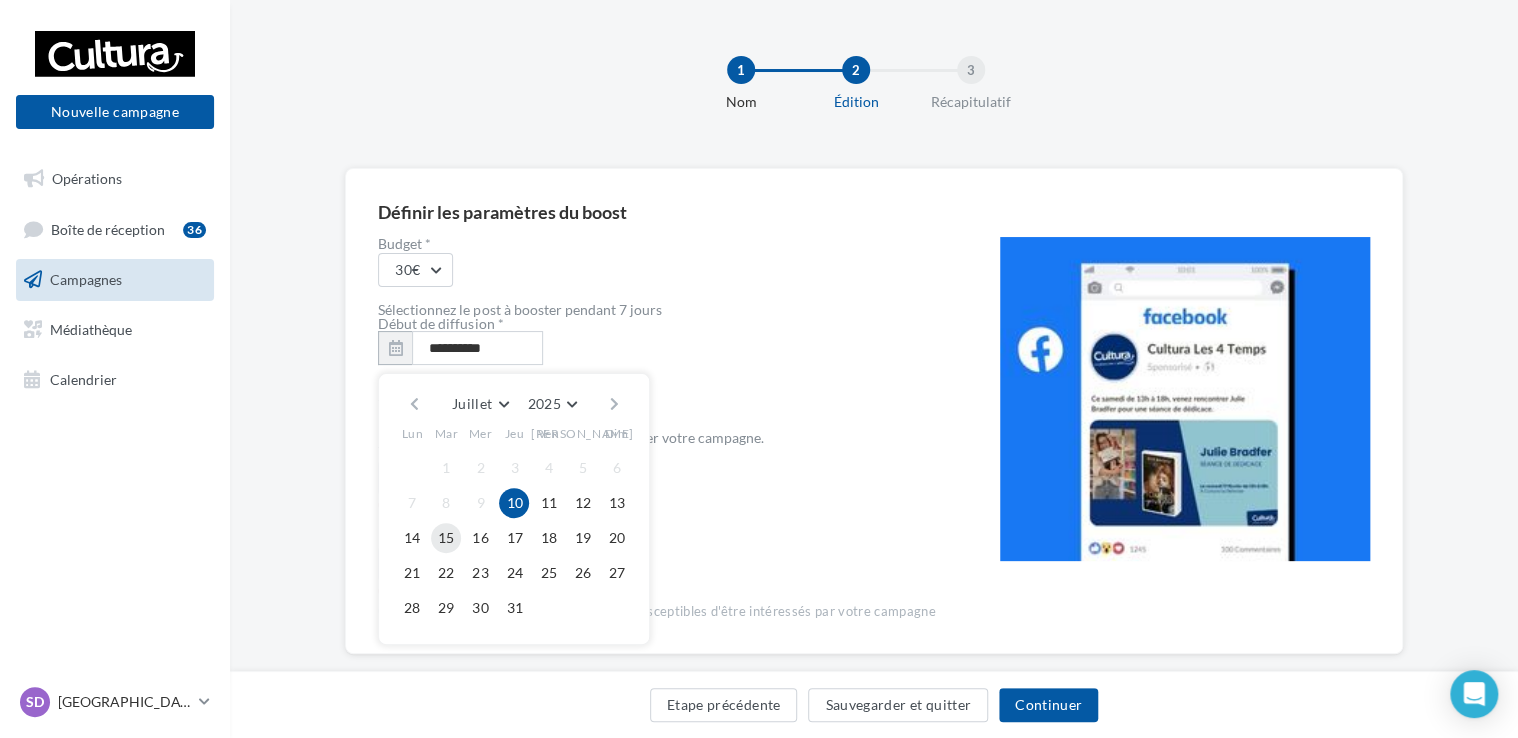 click on "15" at bounding box center [446, 538] 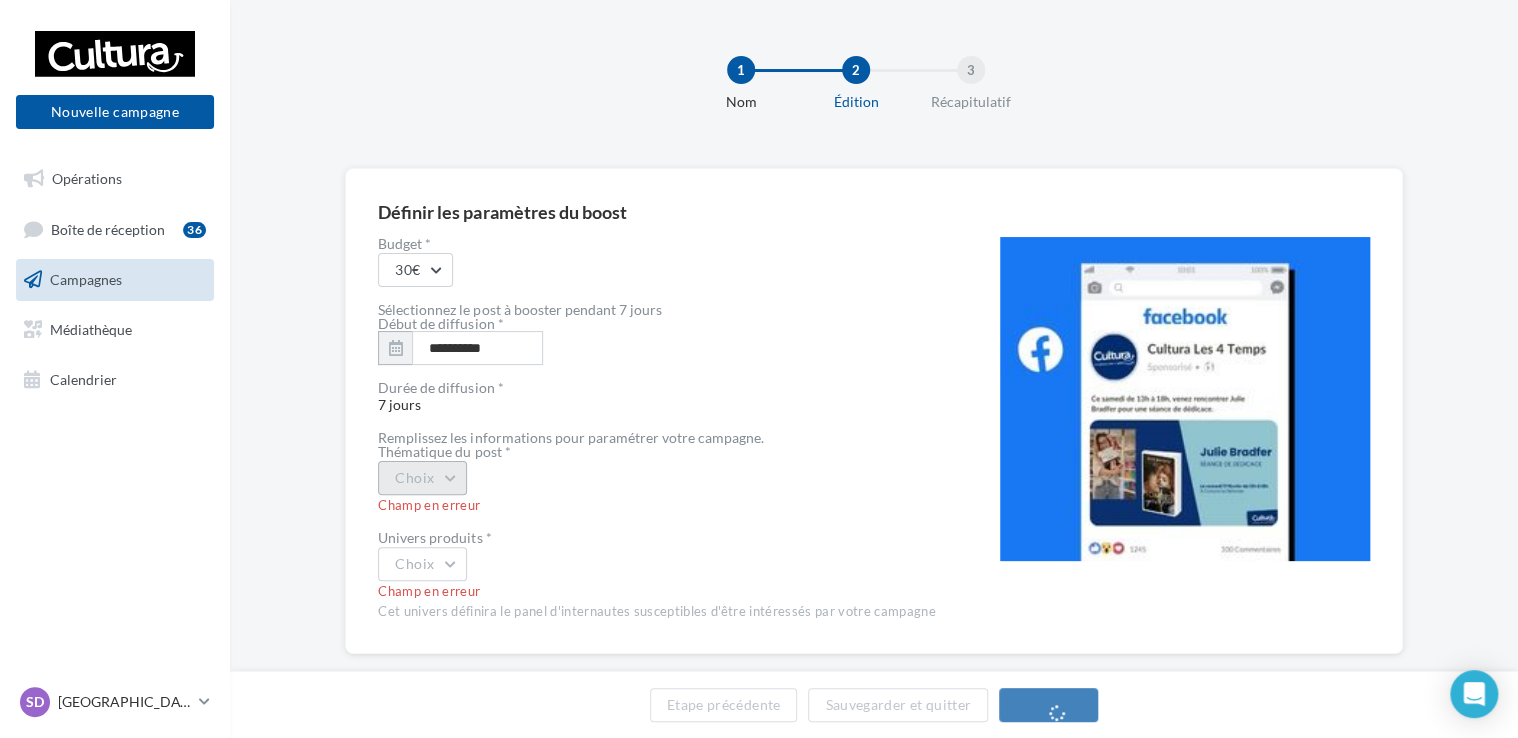 click on "Choix" at bounding box center (422, 478) 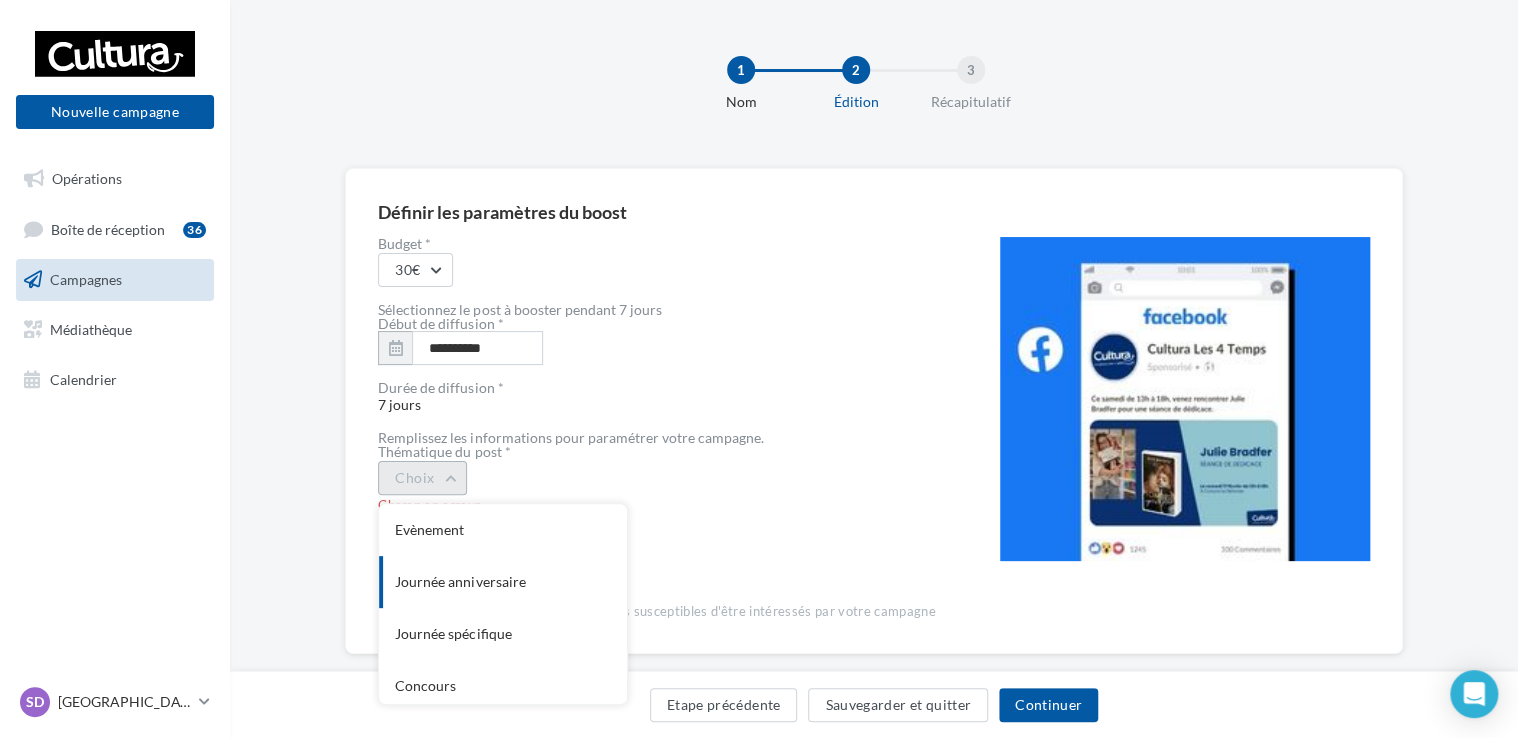 scroll, scrollTop: 216, scrollLeft: 0, axis: vertical 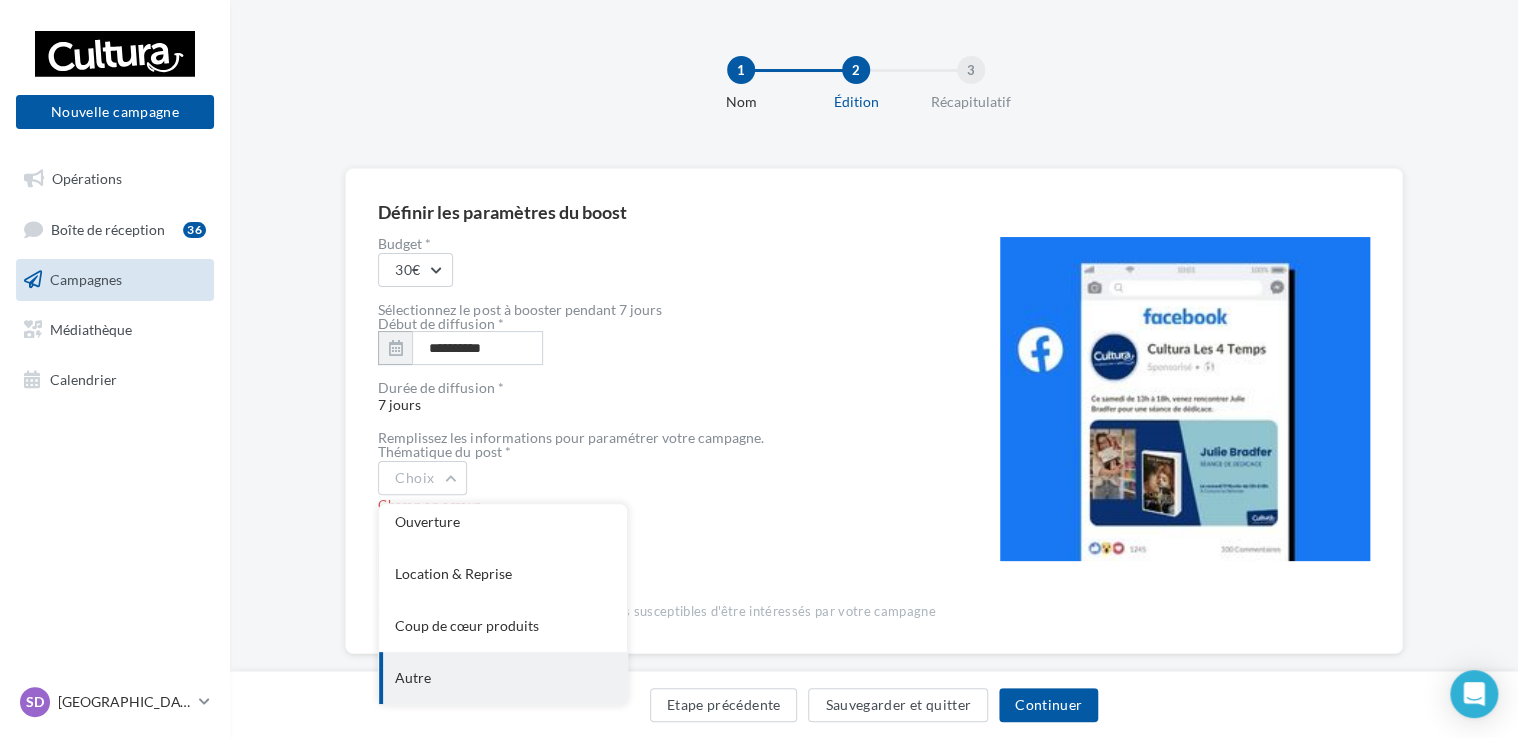 click on "Autre" at bounding box center [503, 678] 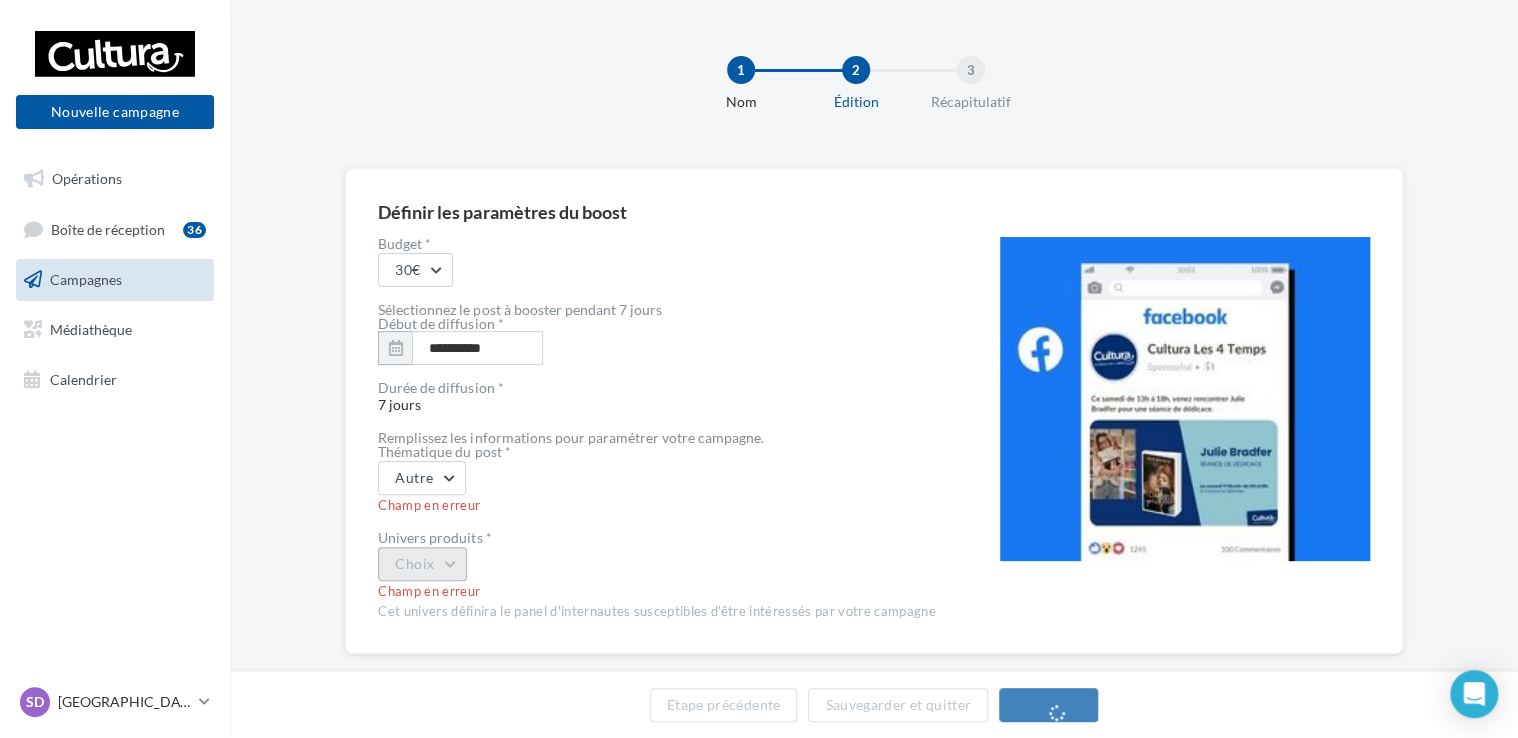 click on "Choix" at bounding box center (422, 564) 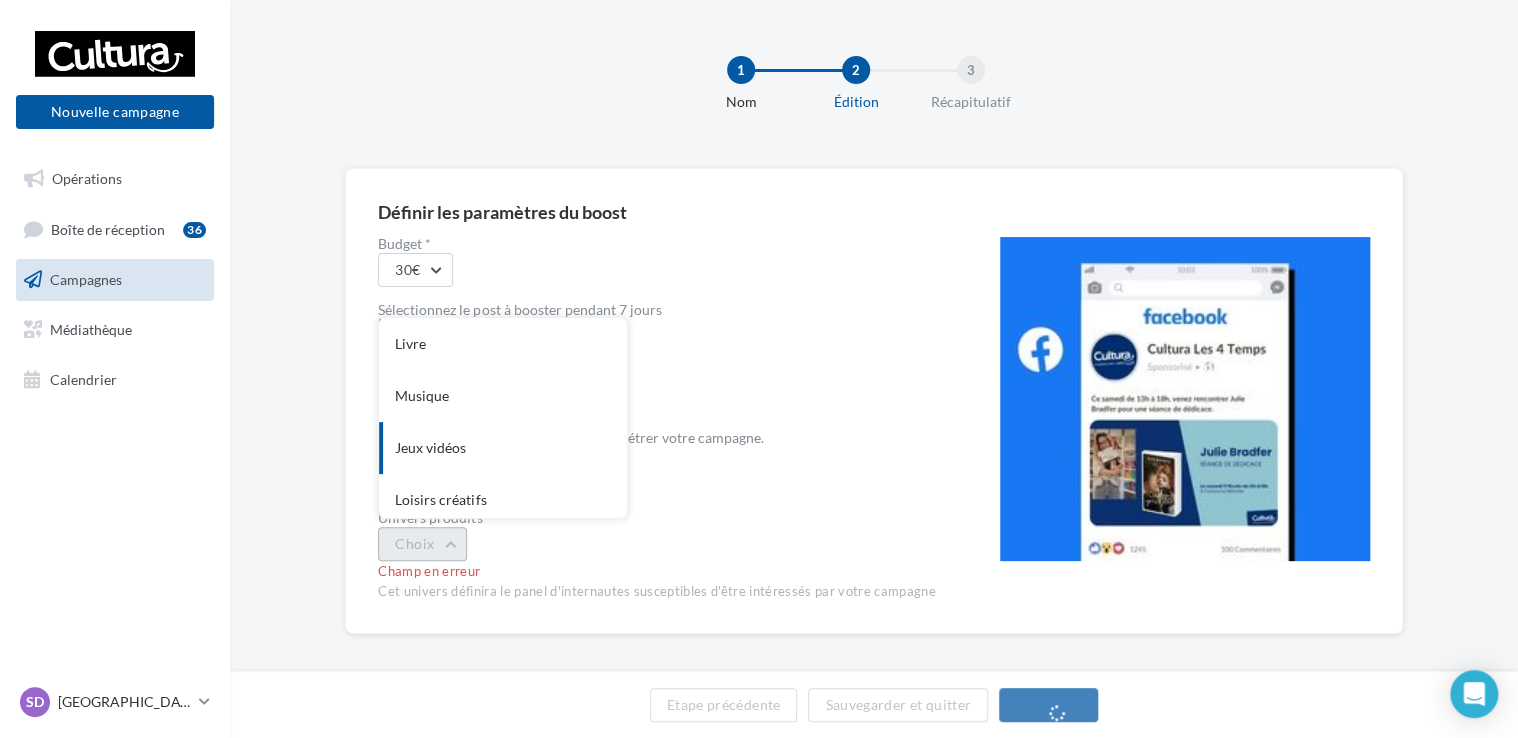 scroll, scrollTop: 164, scrollLeft: 0, axis: vertical 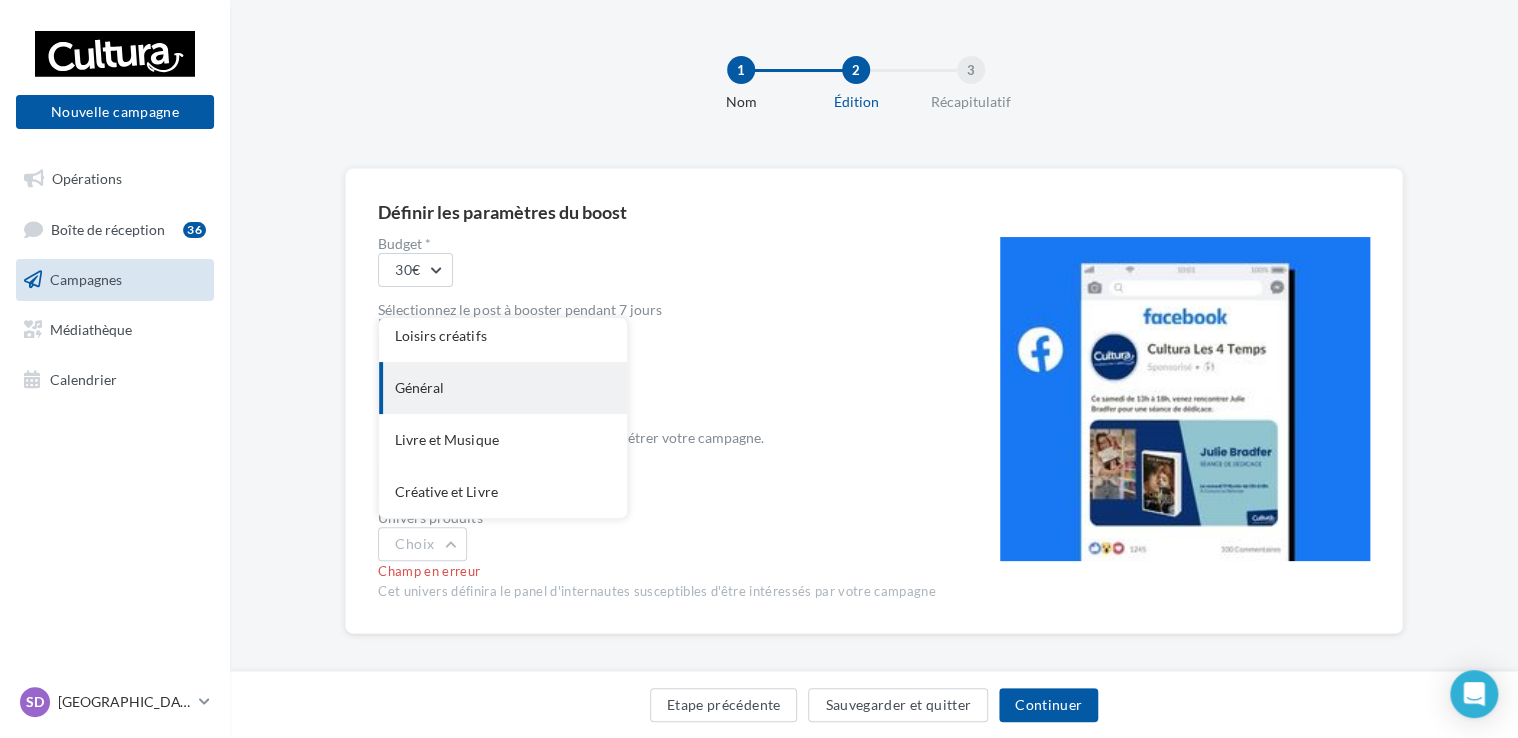 click on "Général" at bounding box center (503, 388) 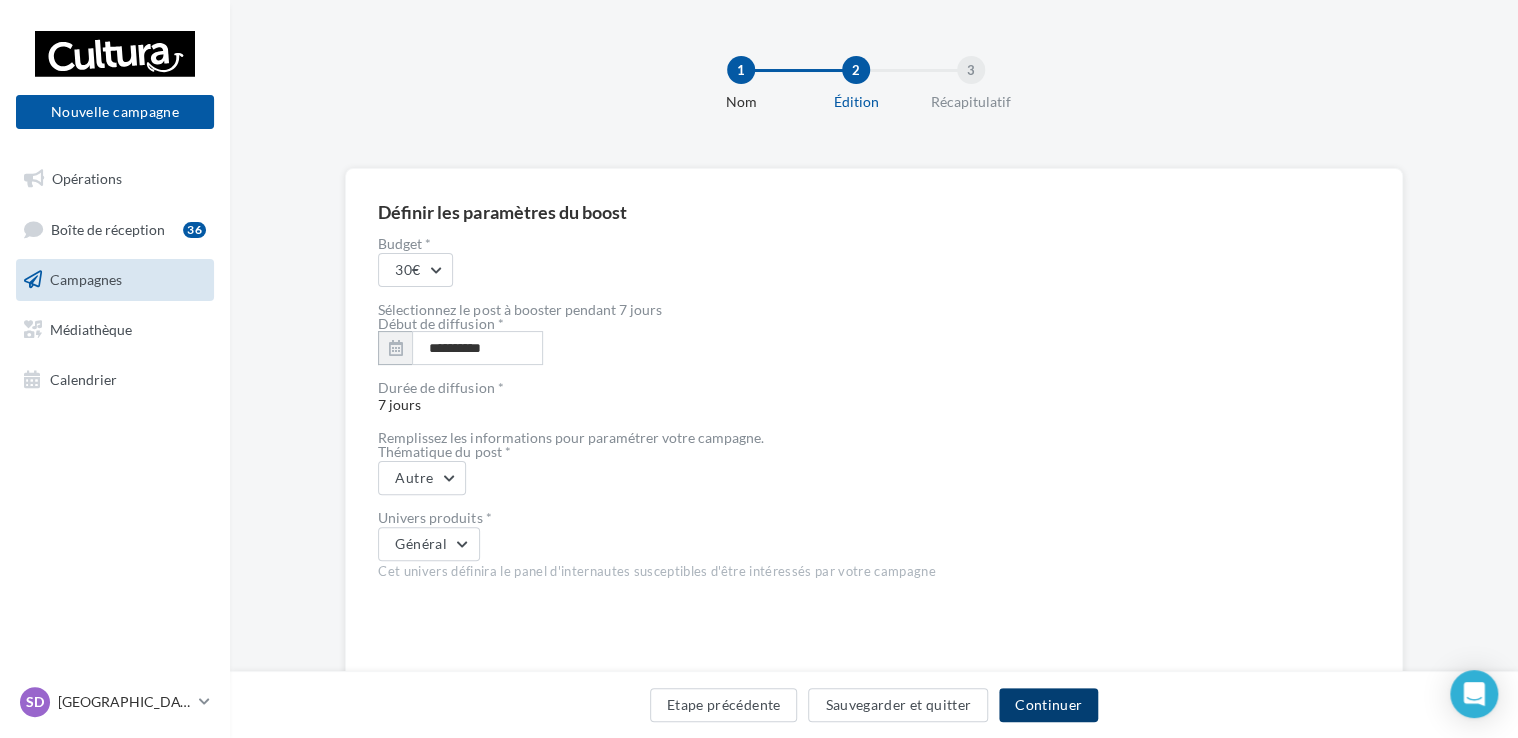 click on "Continuer" at bounding box center [1048, 705] 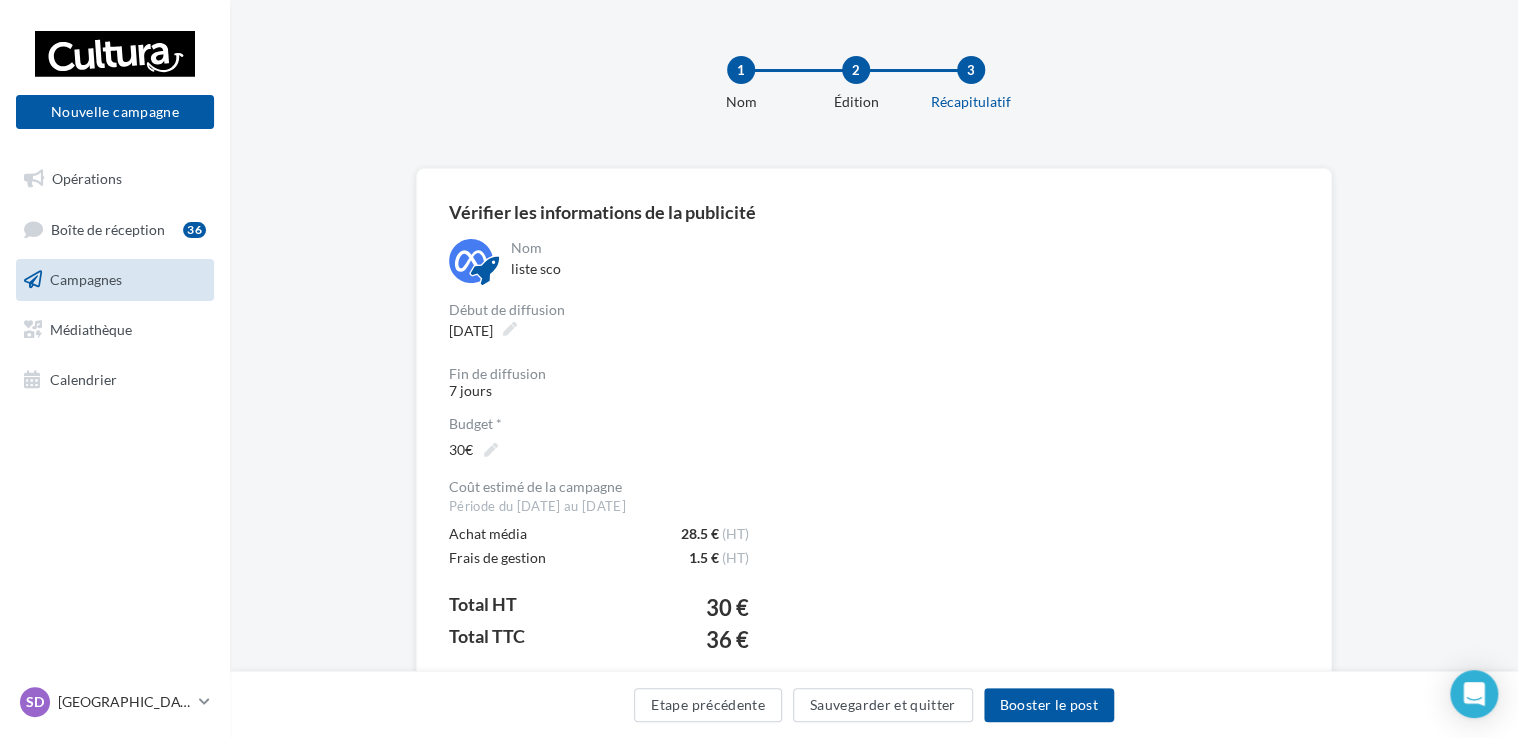 drag, startPoint x: 1516, startPoint y: 234, endPoint x: 1520, endPoint y: 387, distance: 153.05228 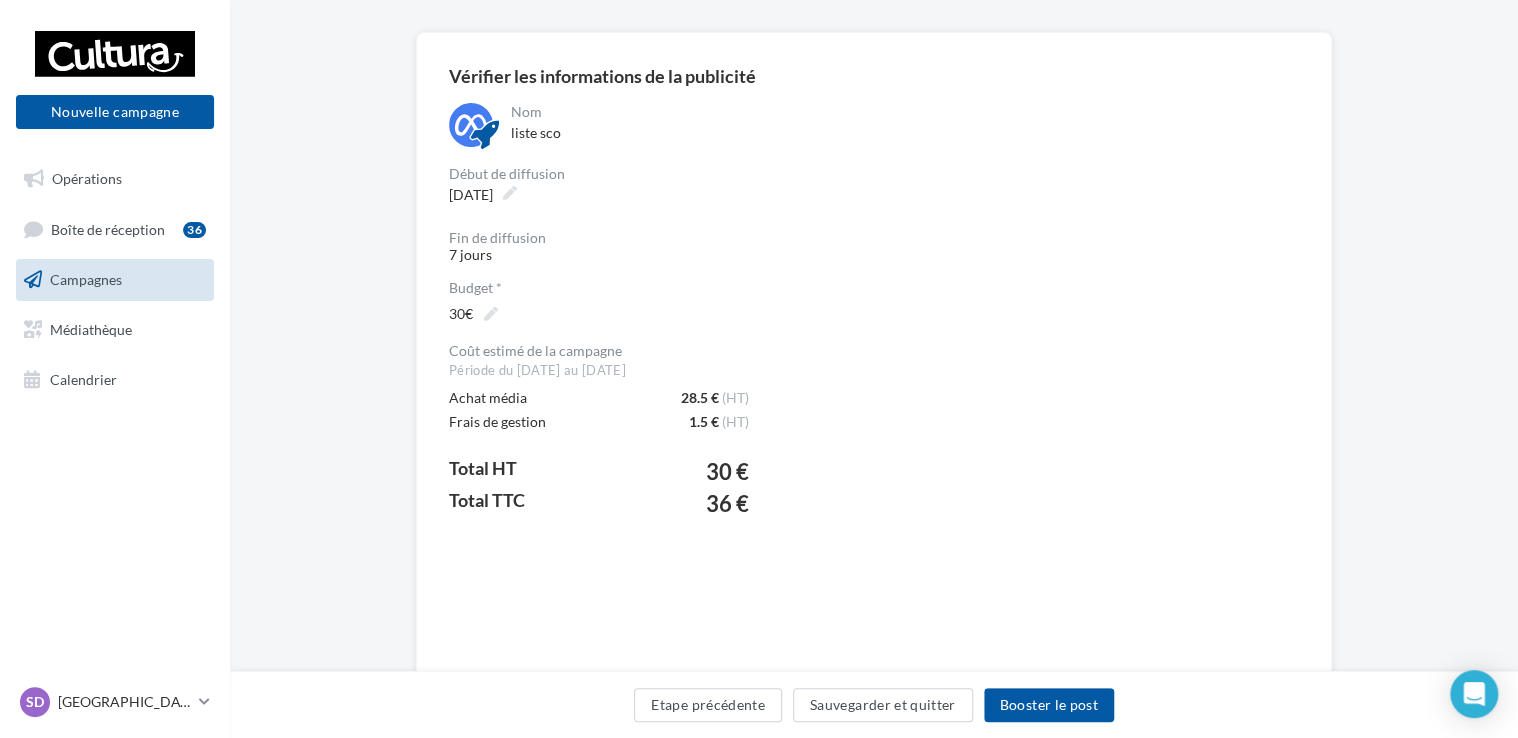 scroll, scrollTop: 152, scrollLeft: 0, axis: vertical 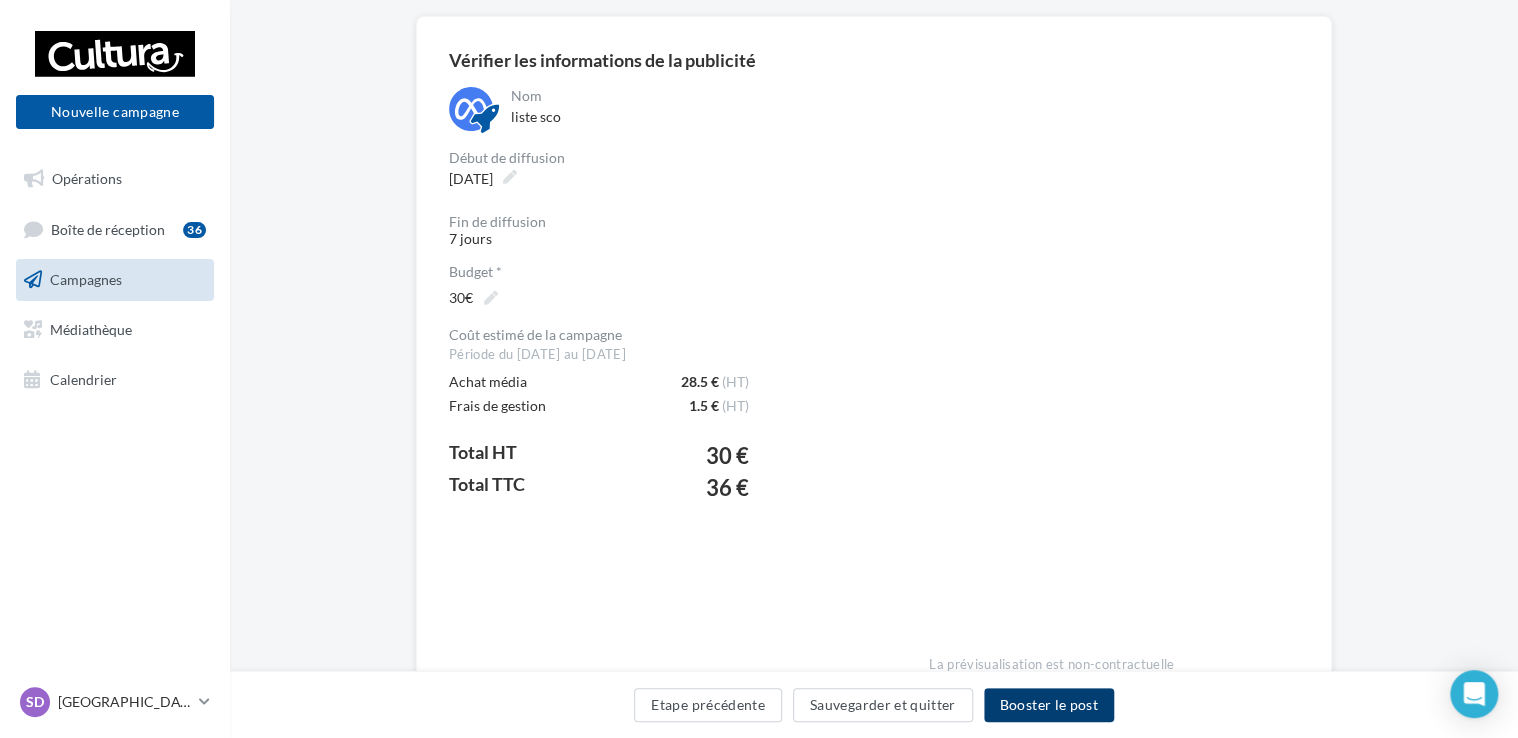 click on "Booster le post" at bounding box center [1049, 705] 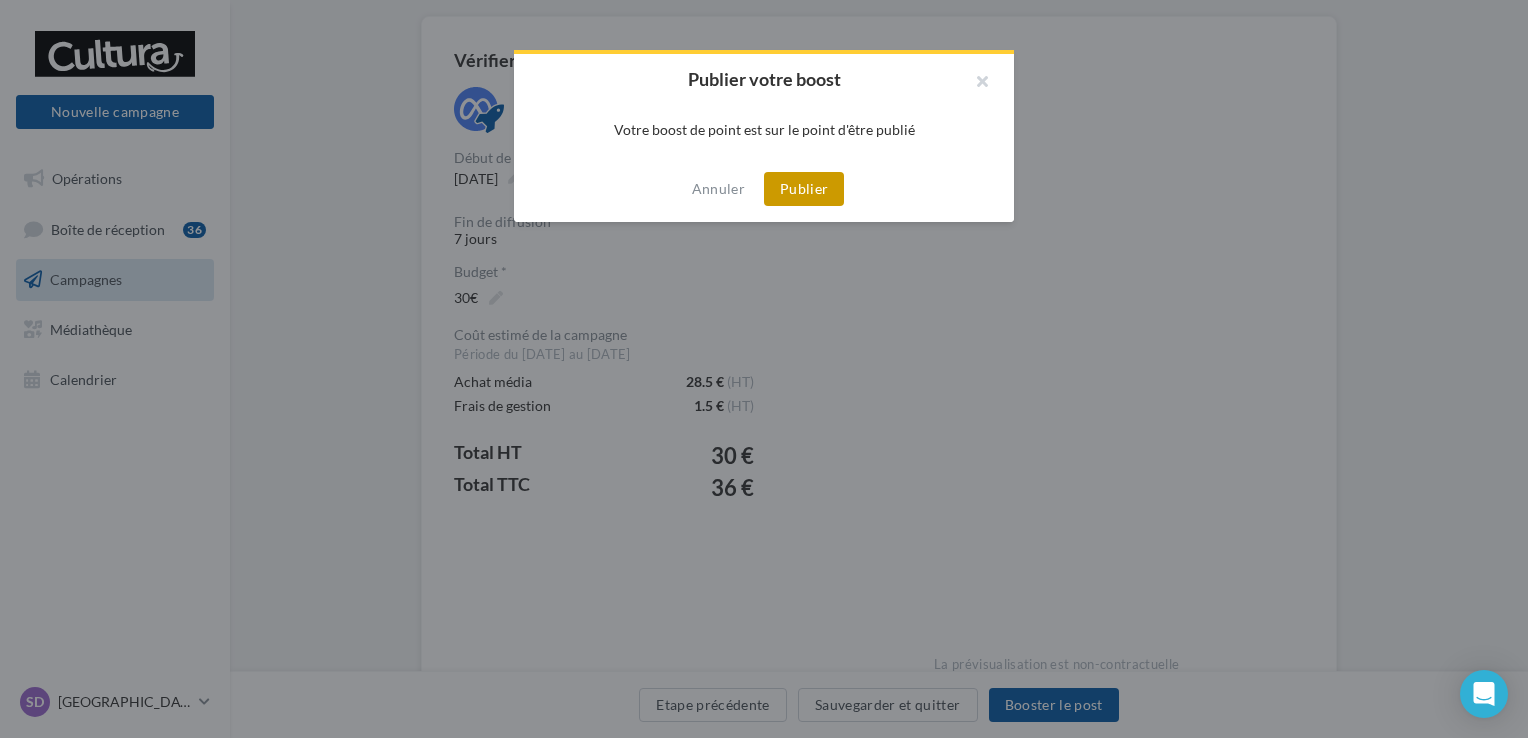 click on "Publier" at bounding box center (804, 189) 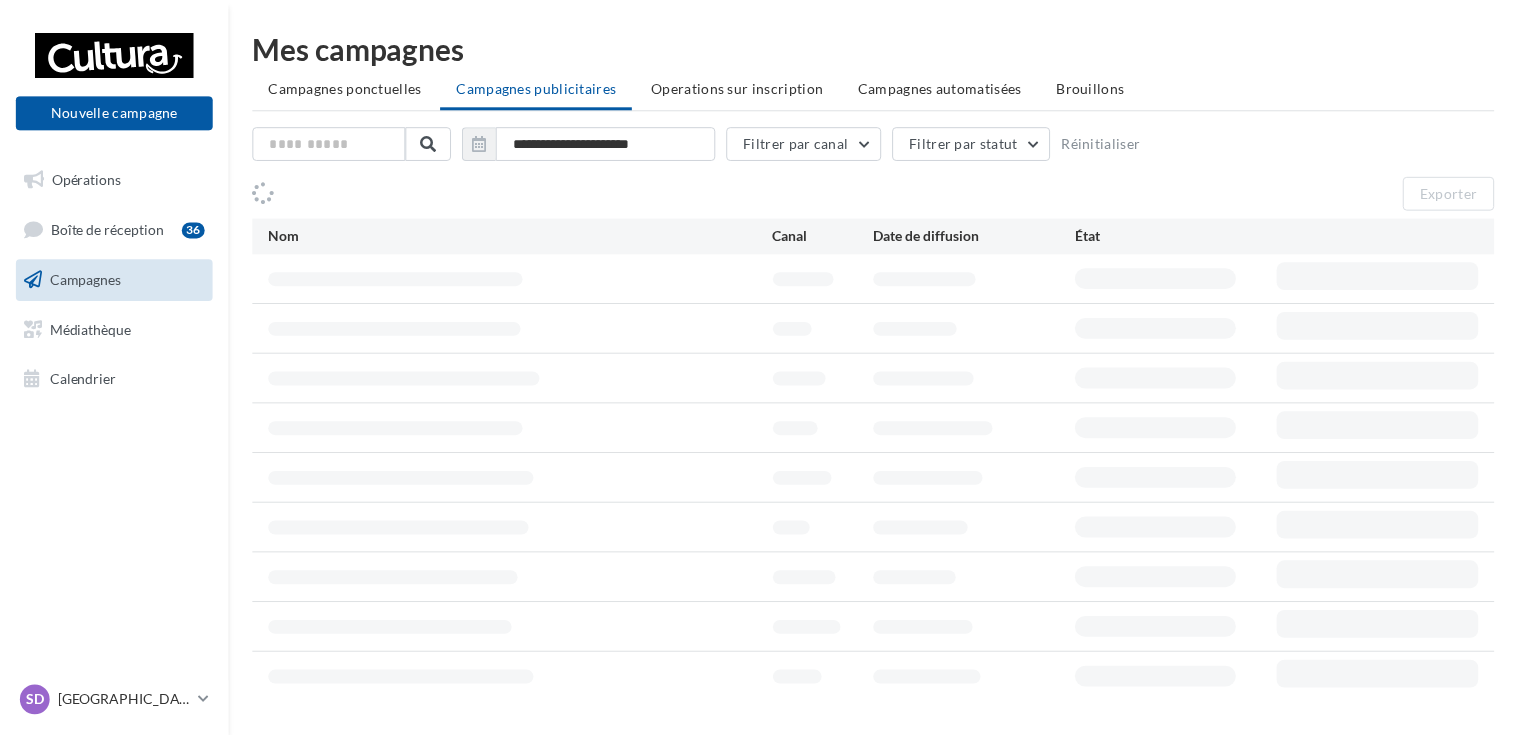 scroll, scrollTop: 0, scrollLeft: 0, axis: both 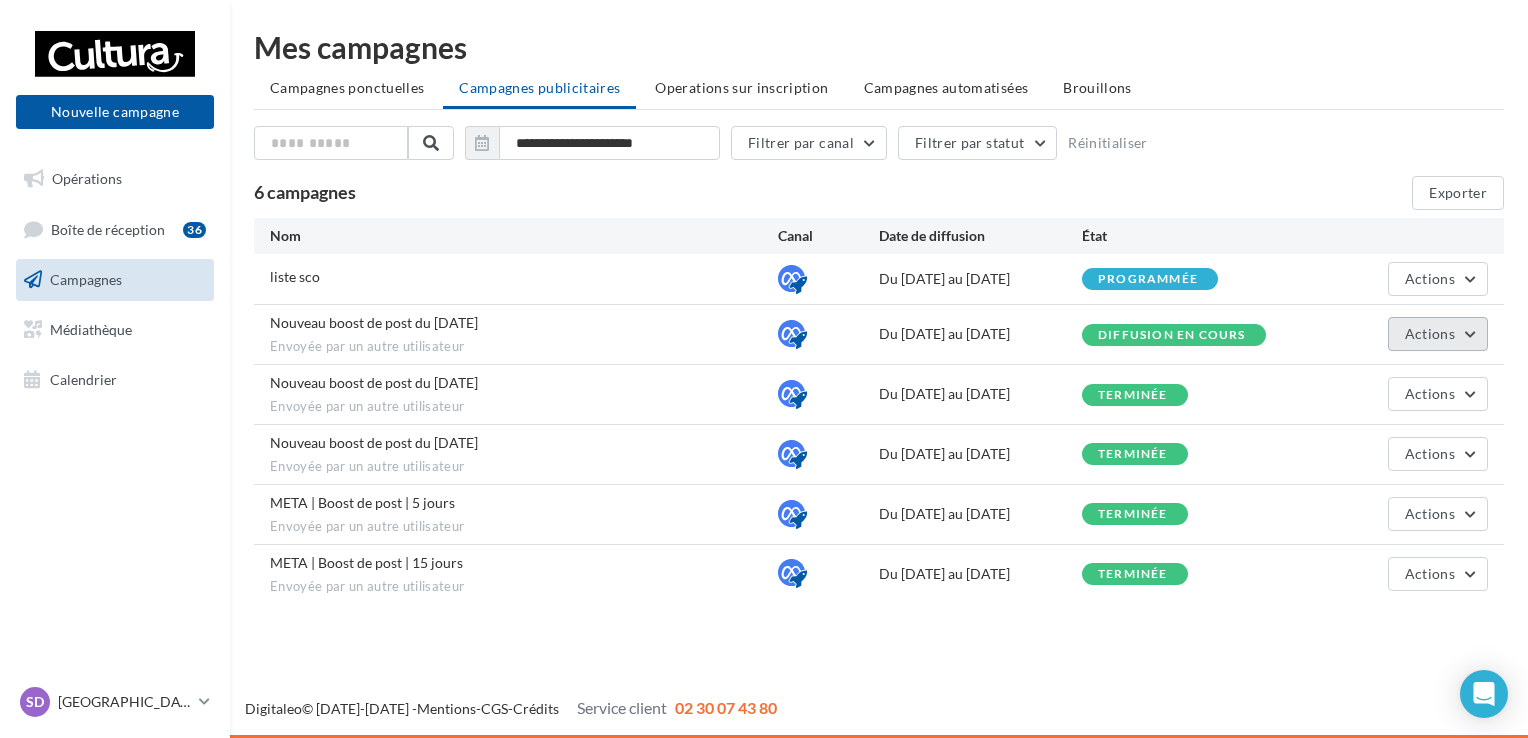 click on "Actions" at bounding box center [1438, 334] 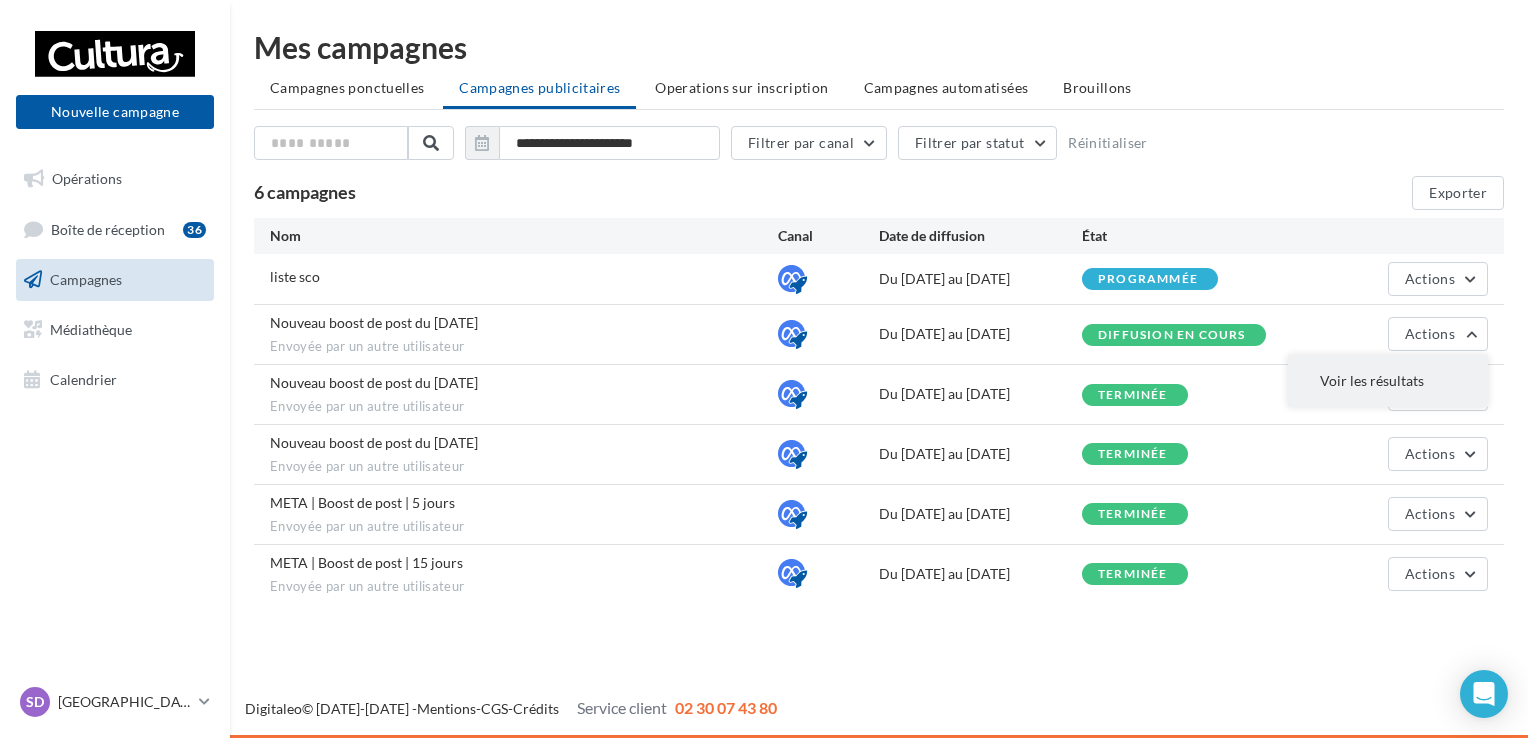 click on "Voir les résultats" at bounding box center [1388, 381] 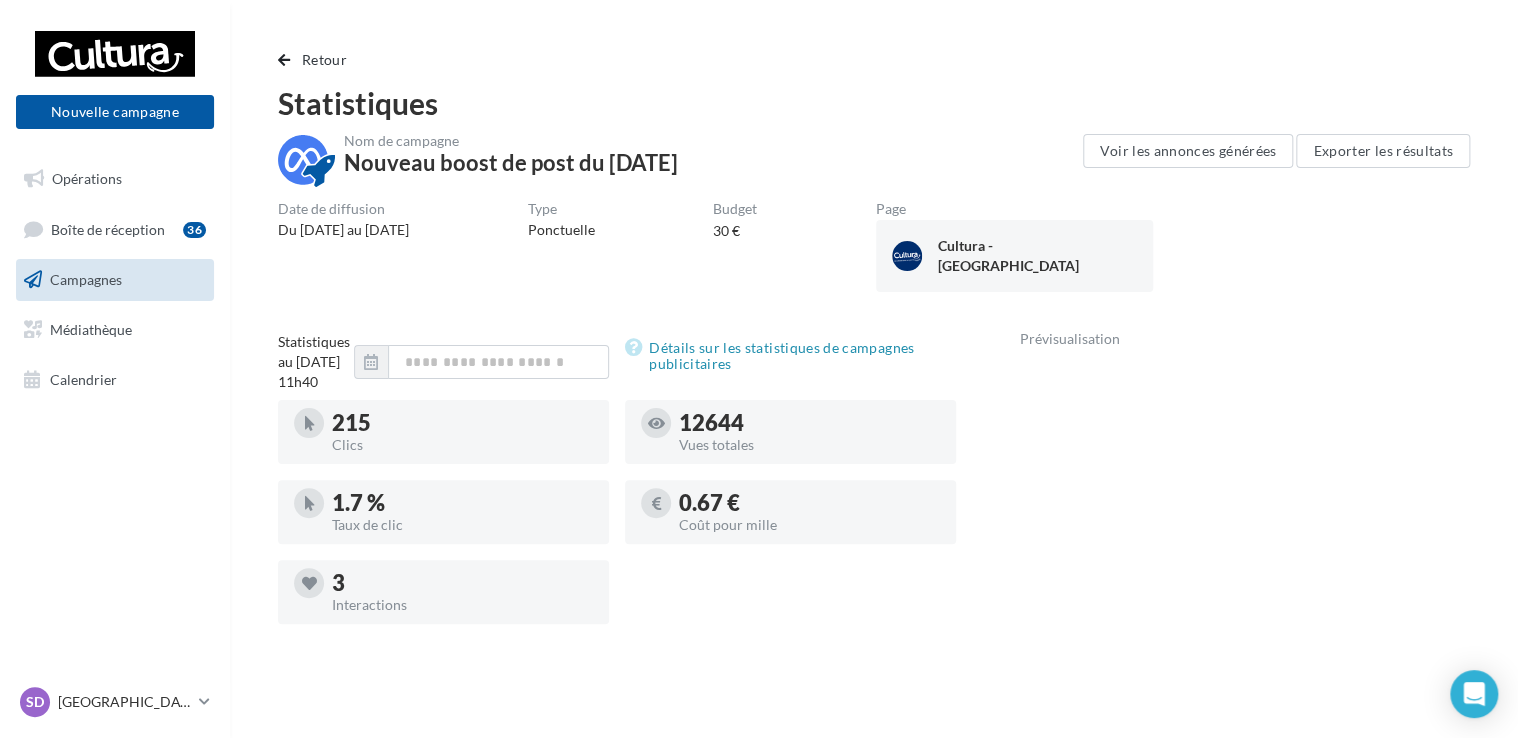 click on "Nom de campagne   Nouveau boost de post du [DATE]
Voir les annonces générées
Exporter les résultats
Date de diffusion
Du [DATE] au [DATE]
Type
Ponctuelle
Budget   30 €
Page
Cultura - [GEOGRAPHIC_DATA]
Statistiques au [DATE] 11h40
Détails sur les statistiques de campagnes publicitaires
215
Clics
12644
Vues totales
1.7 %" at bounding box center [874, 854] 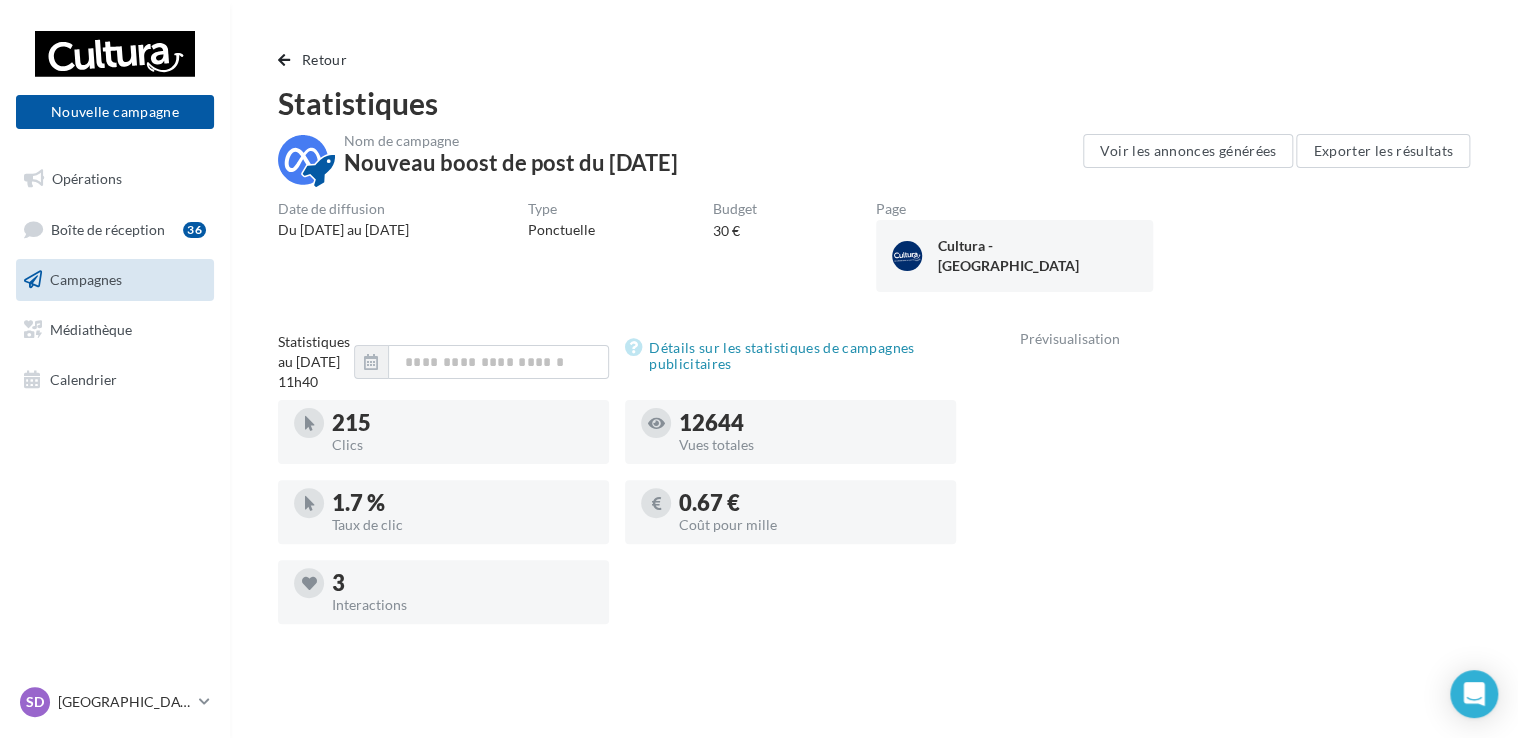 click on "Voir les annonces générées
Exporter les résultats" at bounding box center [1276, 168] 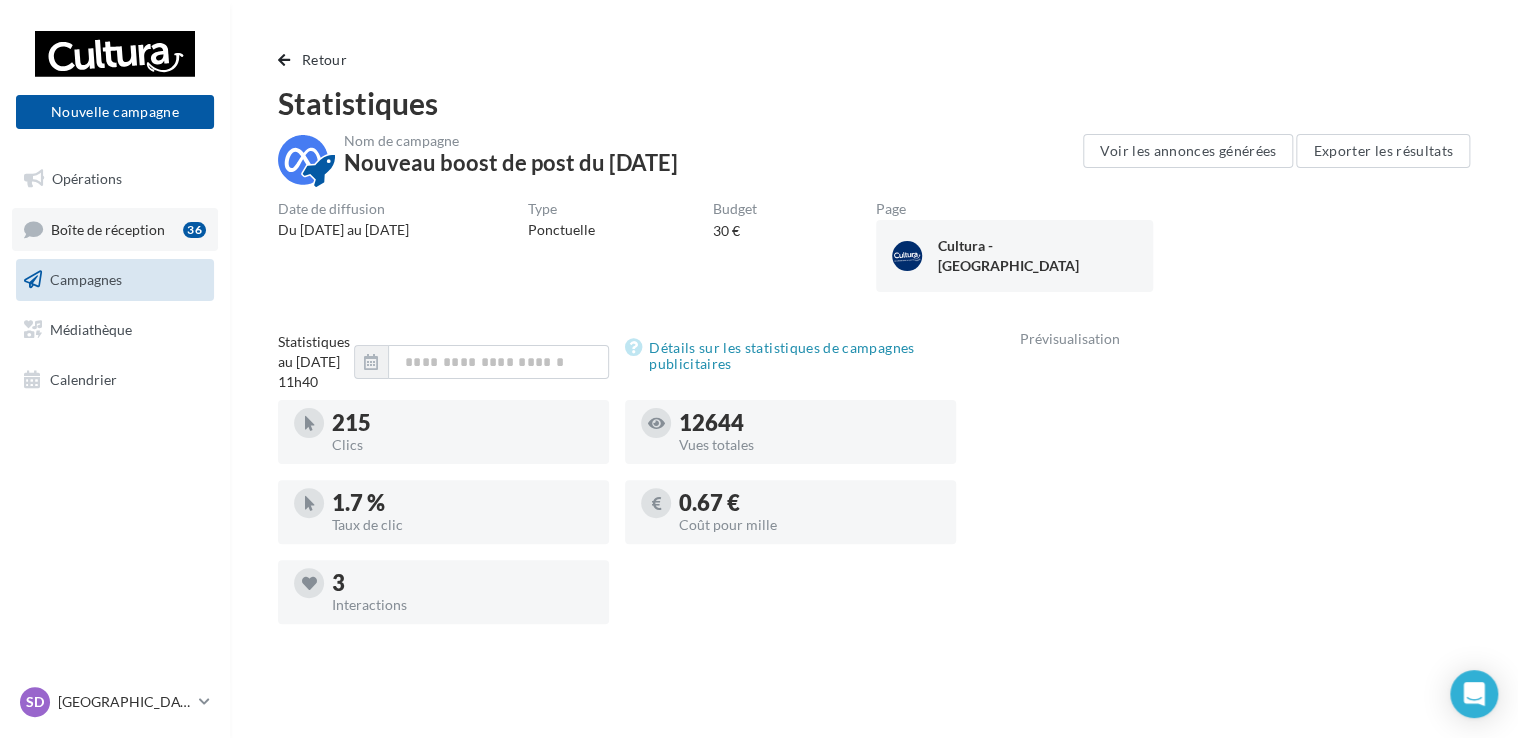 click on "Boîte de réception
36" at bounding box center [115, 229] 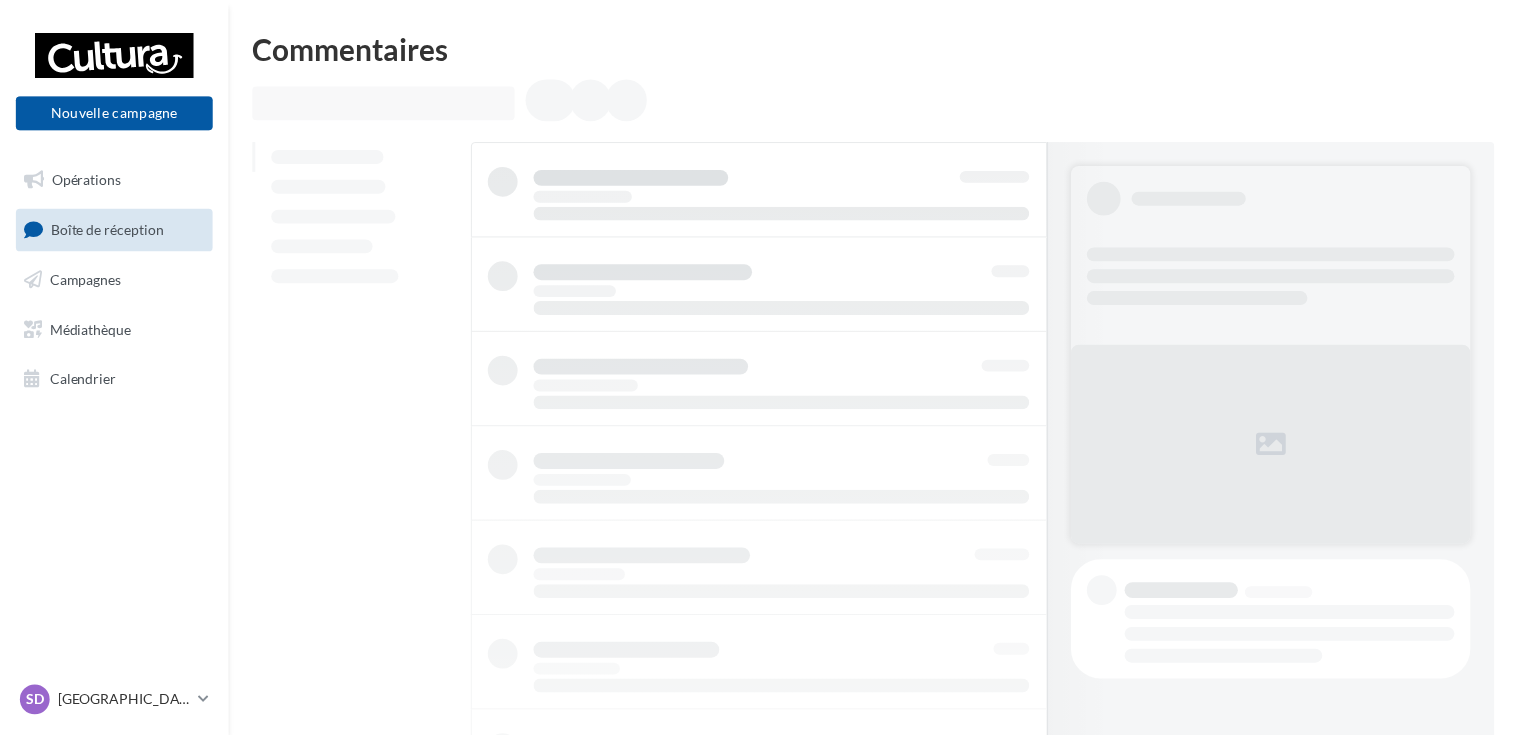 scroll, scrollTop: 0, scrollLeft: 0, axis: both 